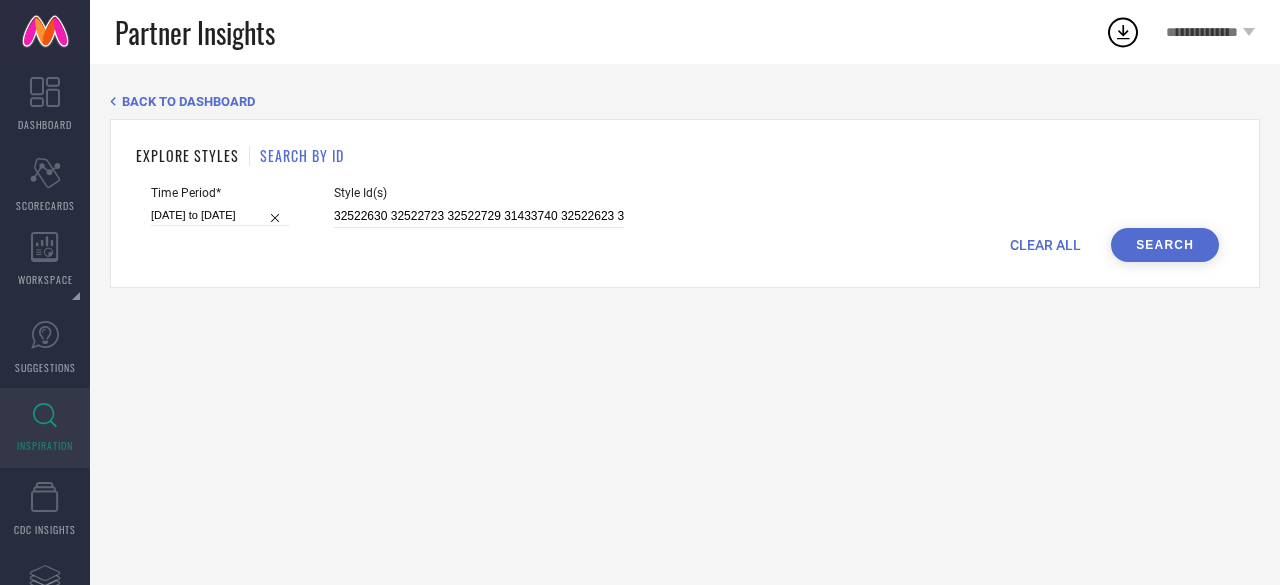 scroll, scrollTop: 0, scrollLeft: 0, axis: both 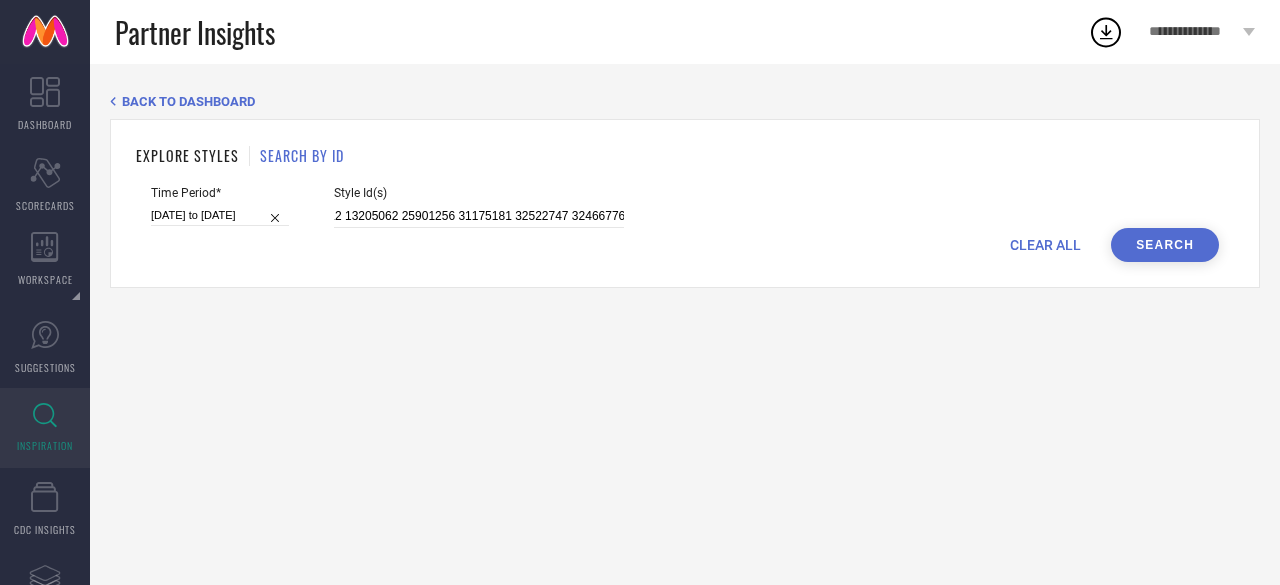 type on "20557978 17894360 20557922 21205576 12259152 16932290 13204970 29276004 27337328 17894382 23834012 13205062 25901256 31175181 32522747 32466776" 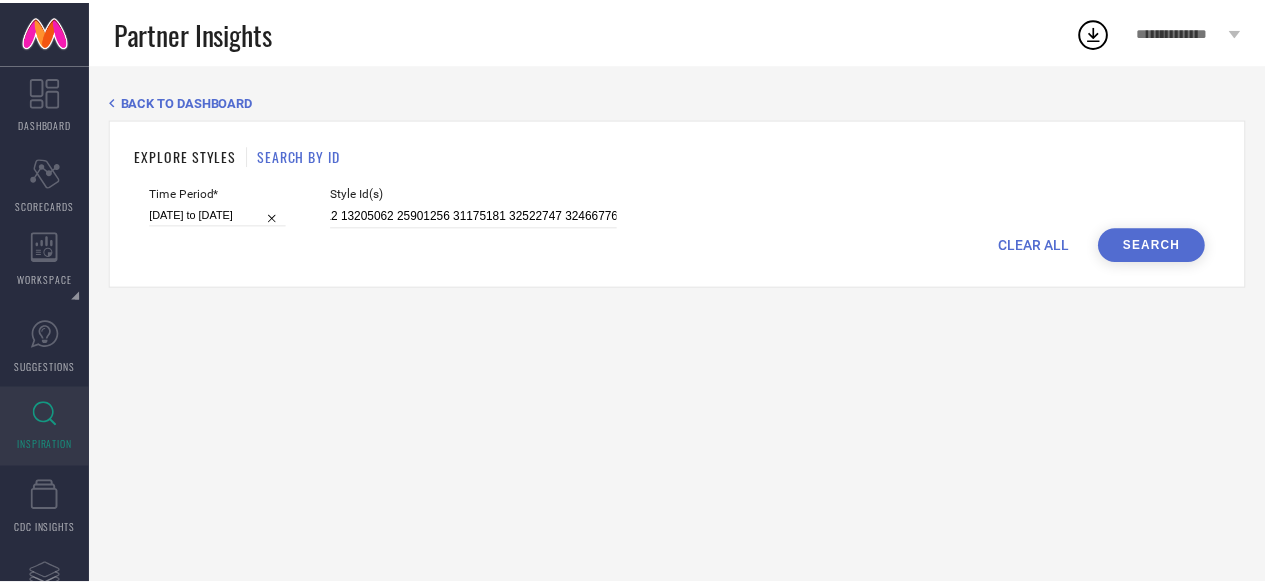 scroll, scrollTop: 0, scrollLeft: 0, axis: both 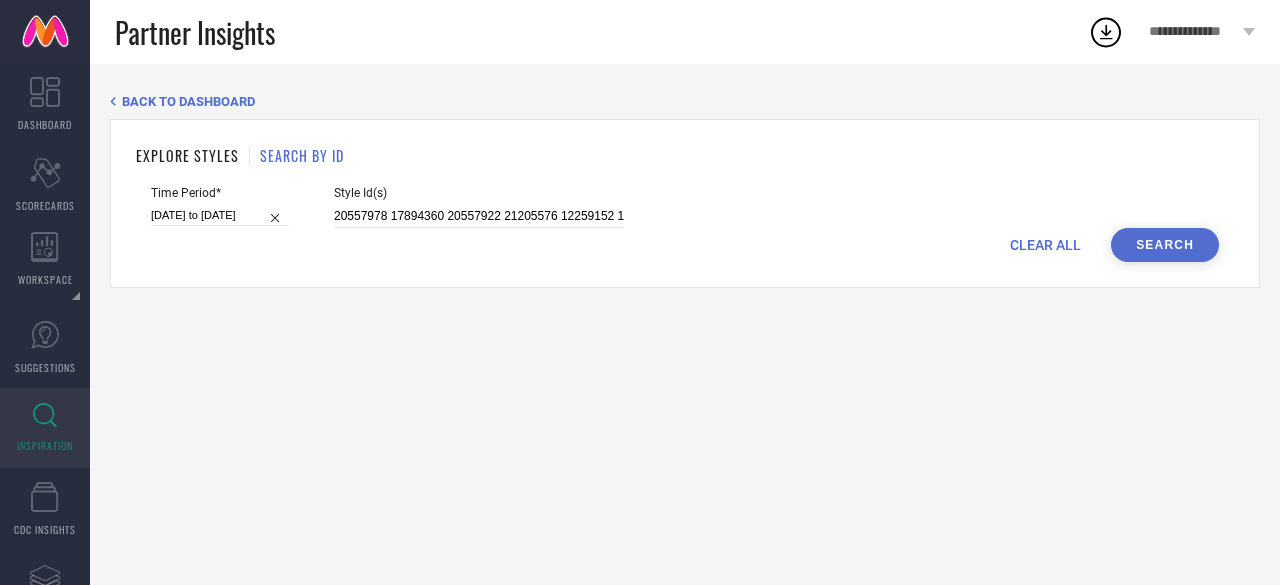 click on "Search" at bounding box center (1165, 245) 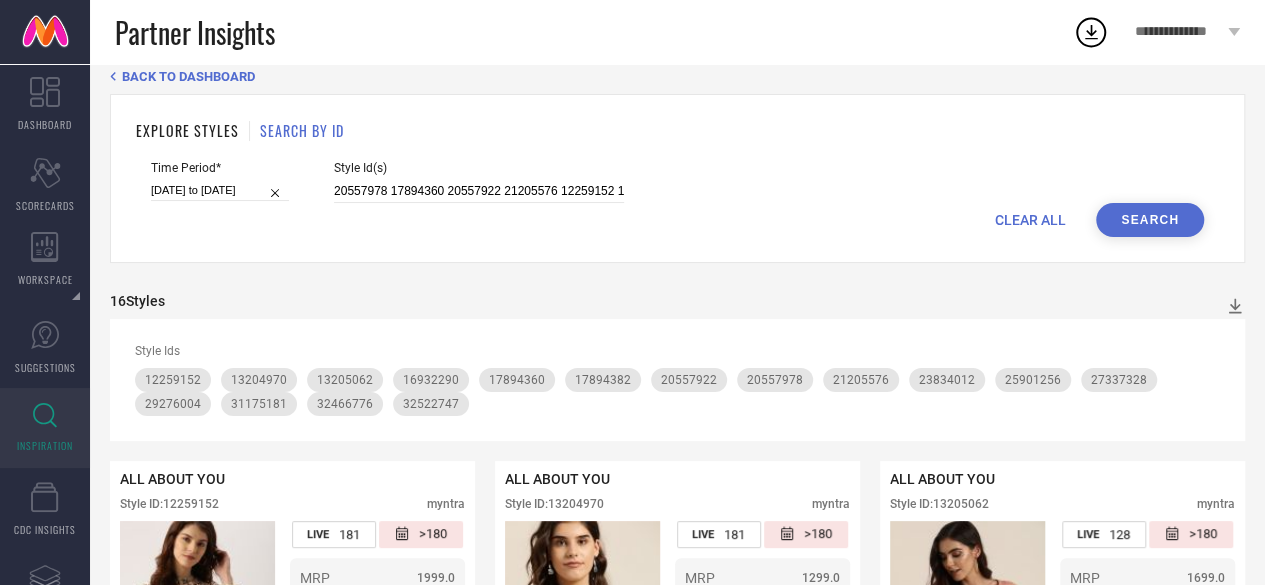 scroll, scrollTop: 0, scrollLeft: 0, axis: both 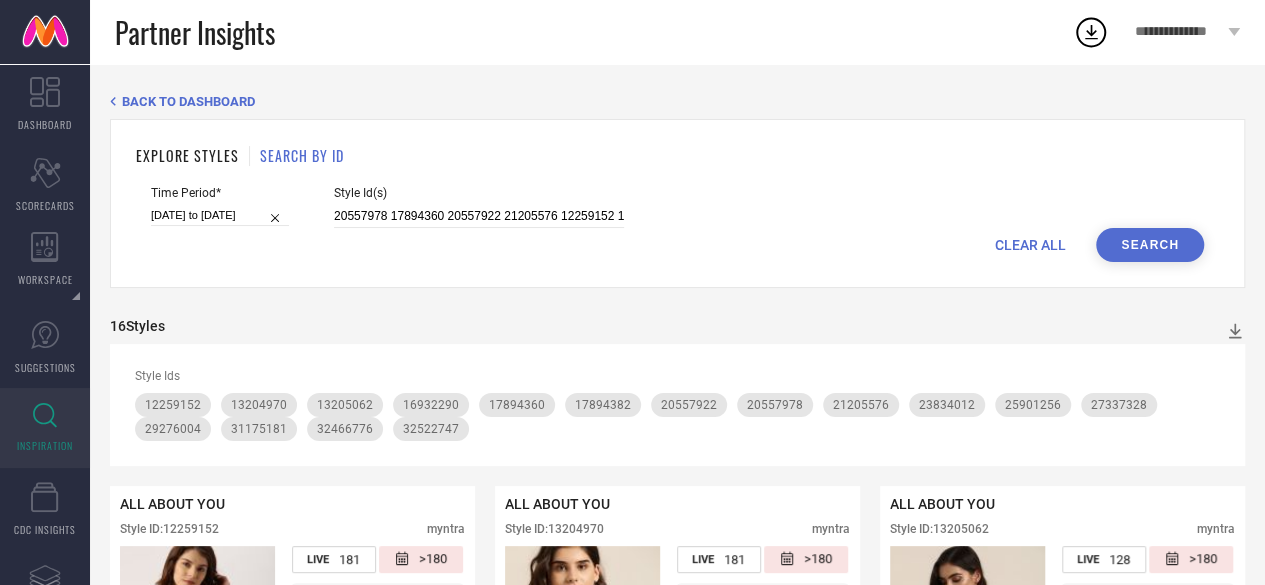 select on "2025" 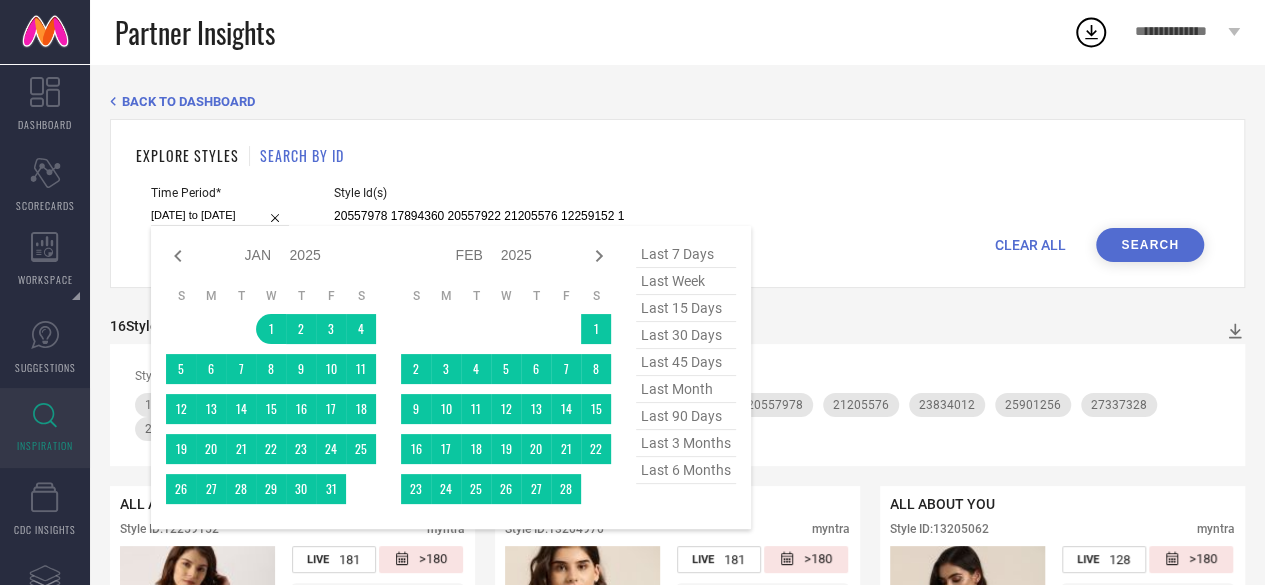 click on "[DATE] to [DATE]" at bounding box center [220, 215] 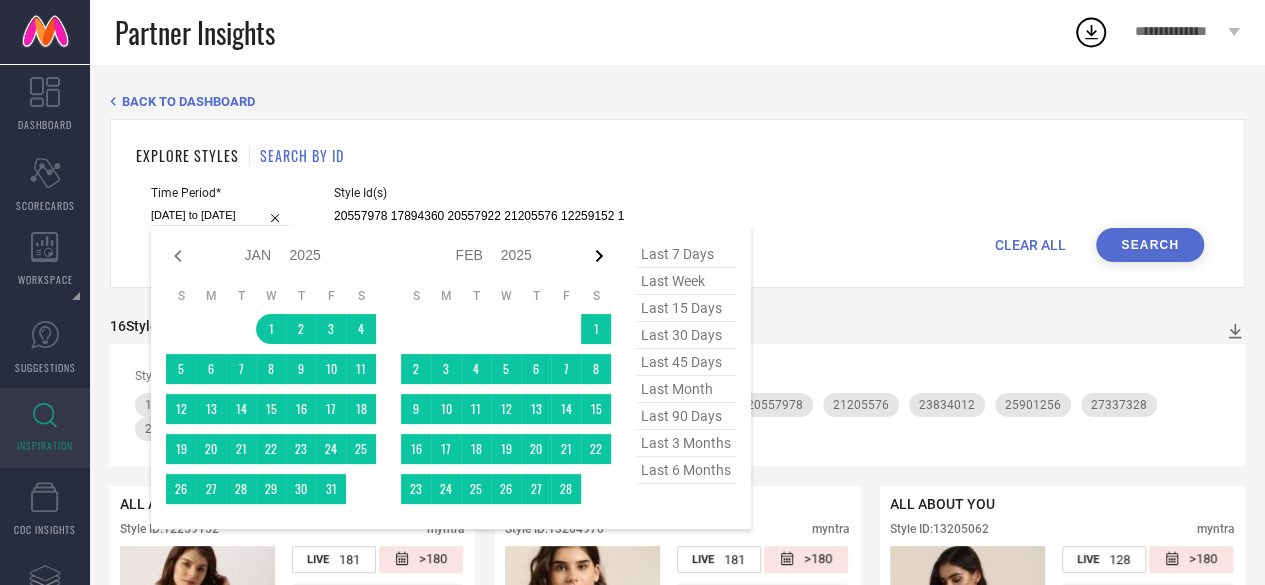 click 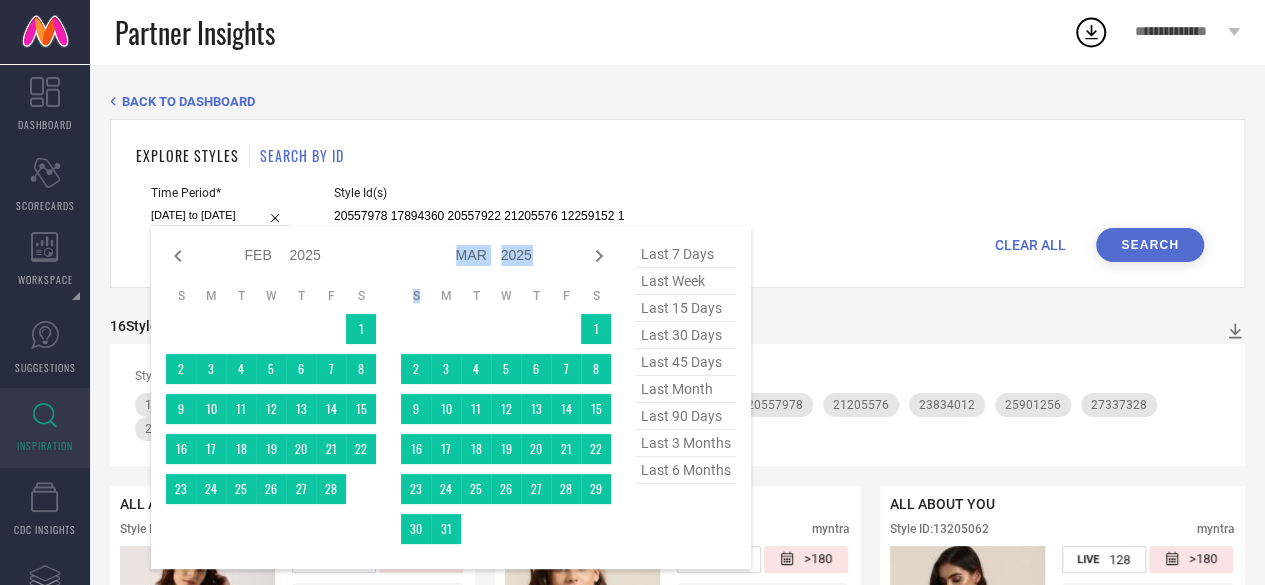 click 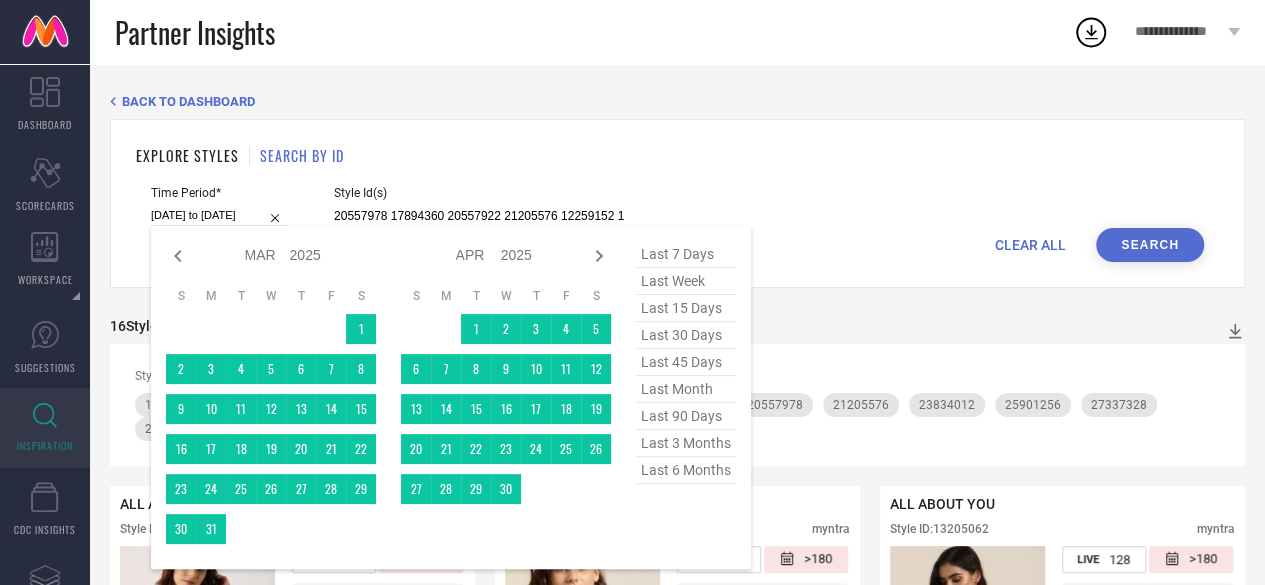 click 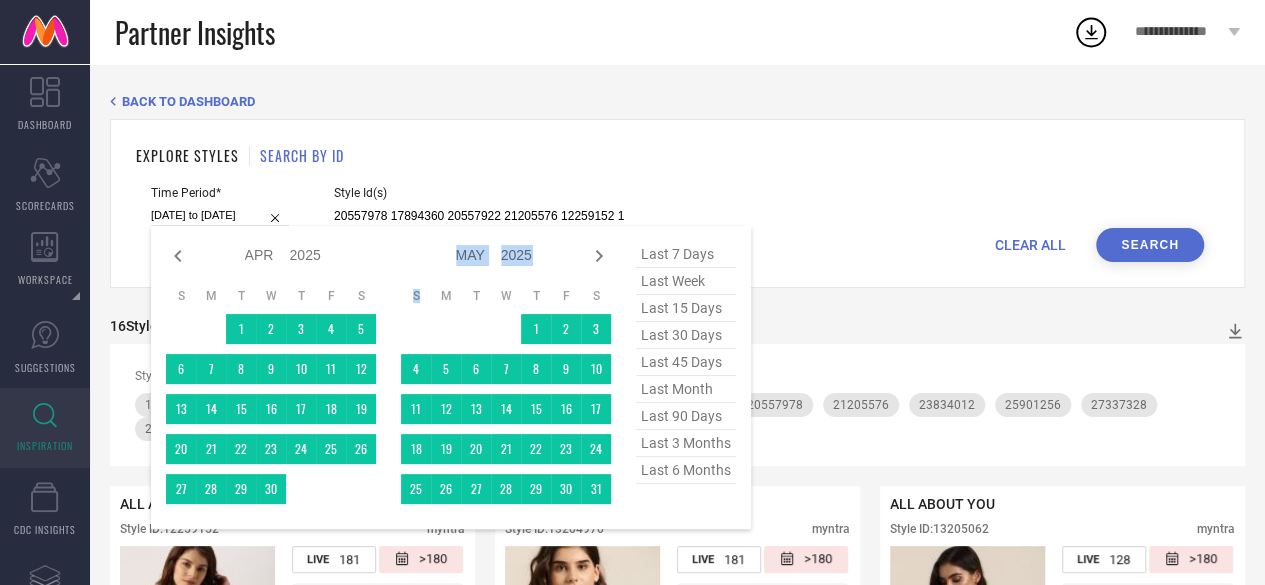 click 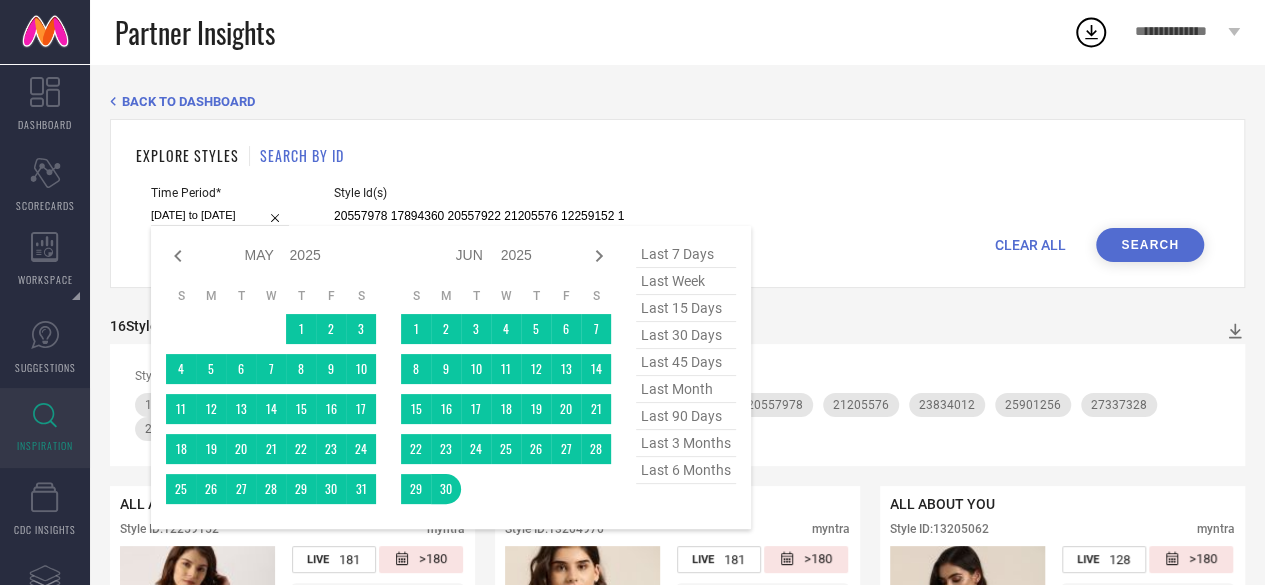 click 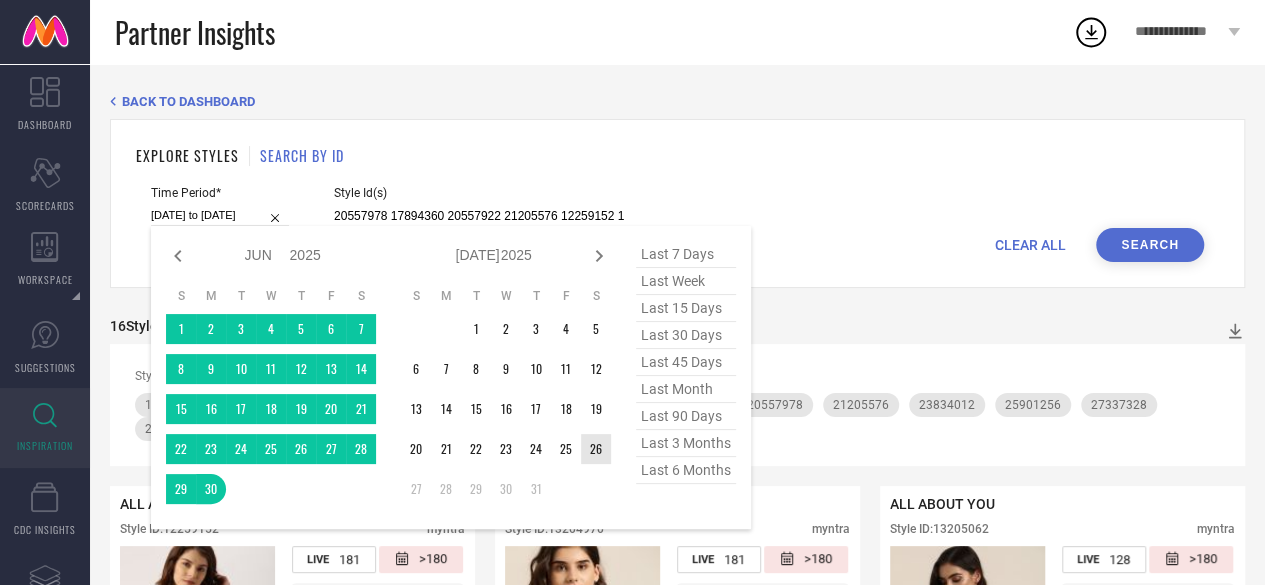 type on "After [DATE]" 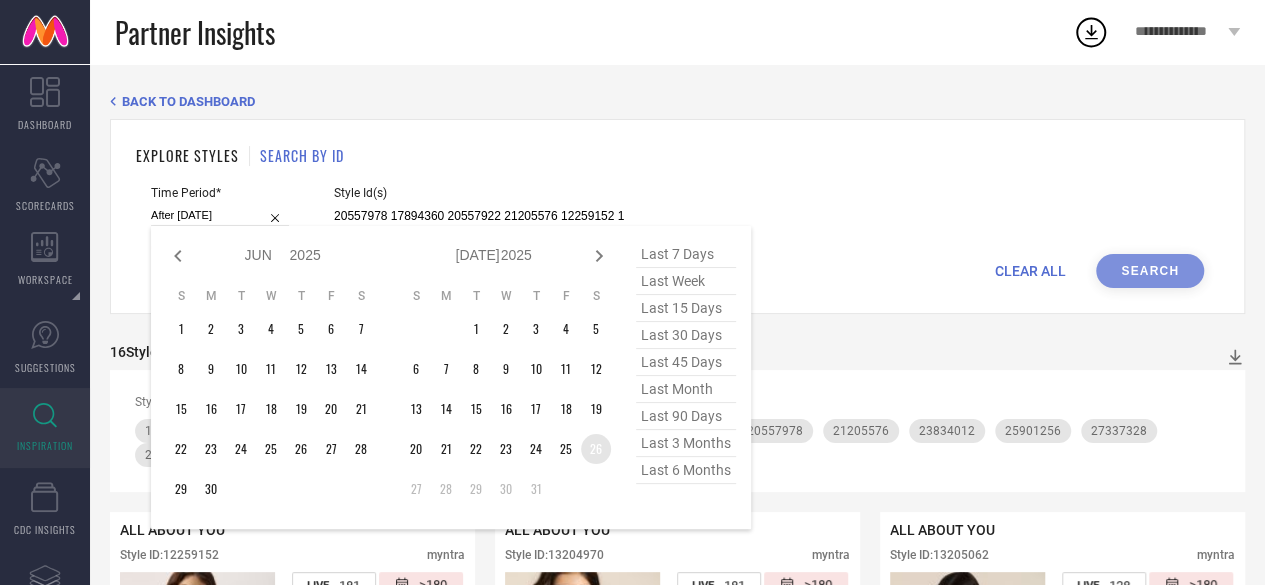 click on "26" at bounding box center (596, 449) 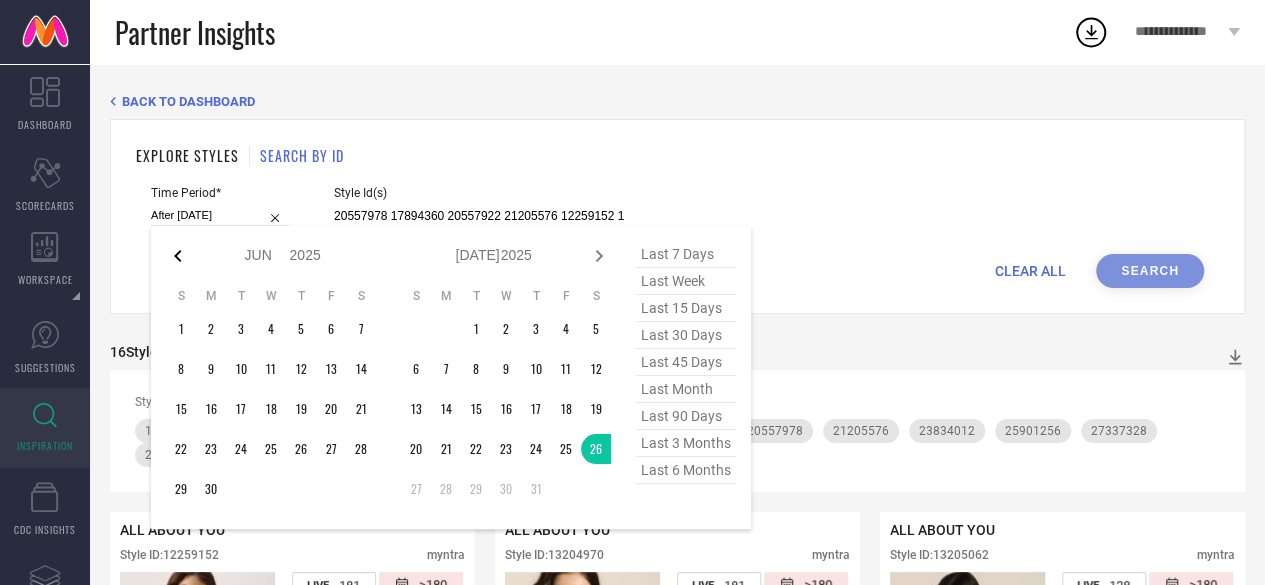 click 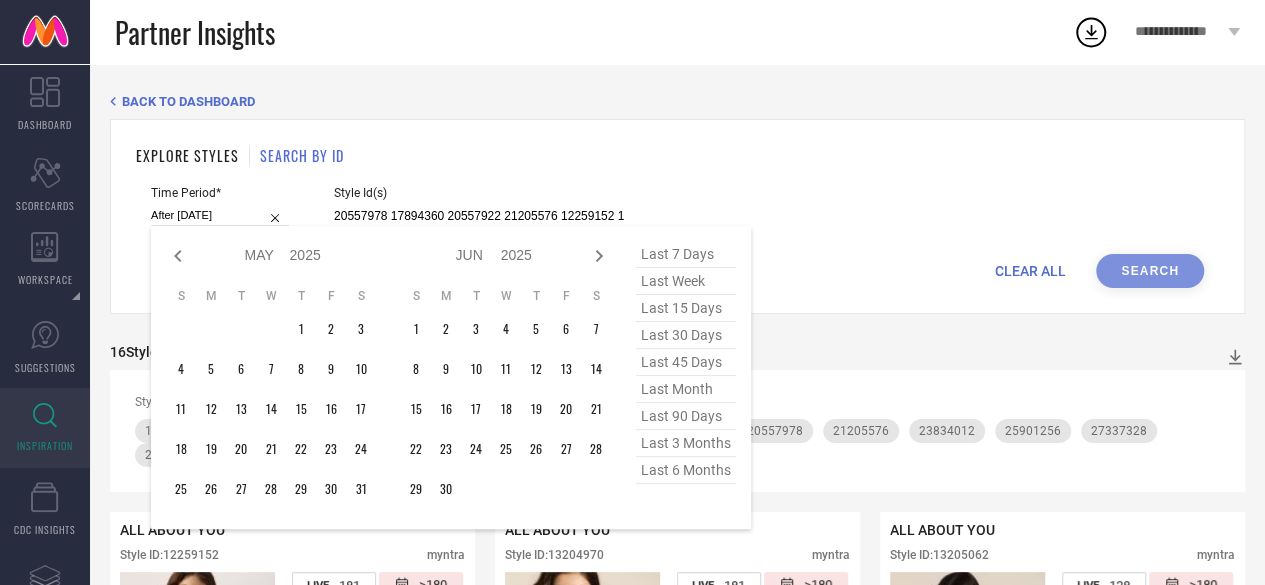 click 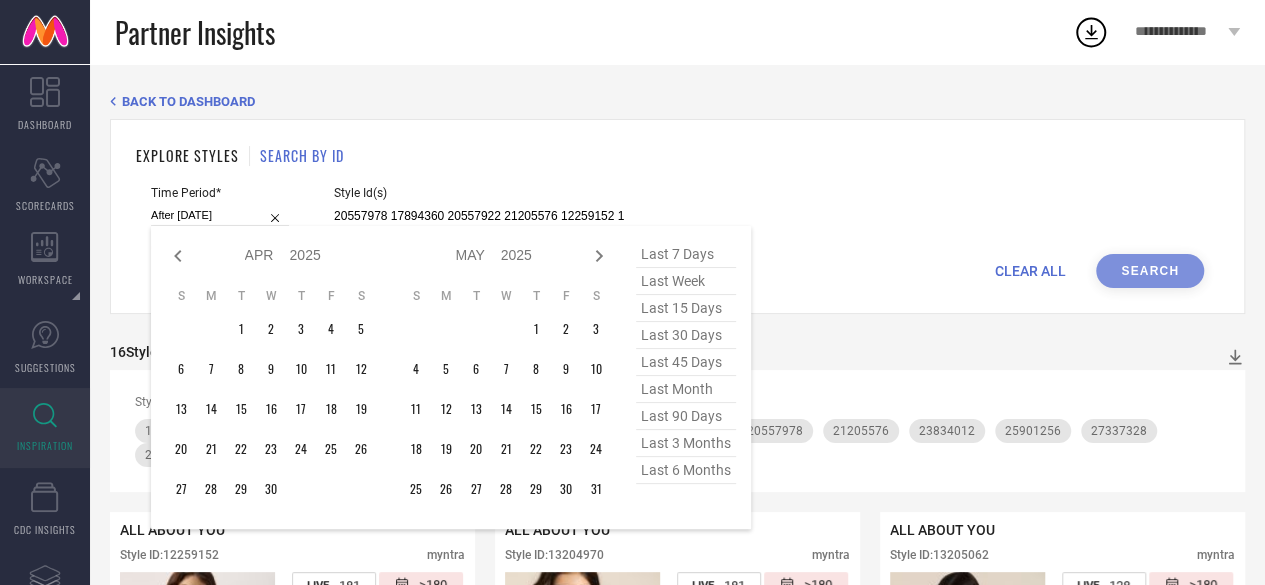 click 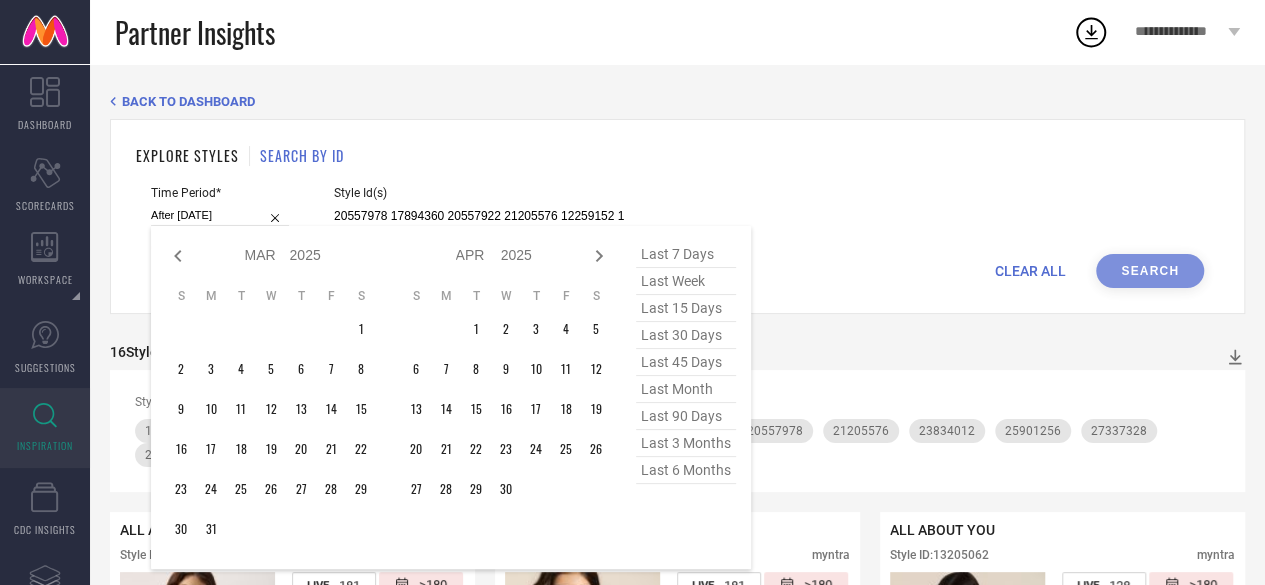click 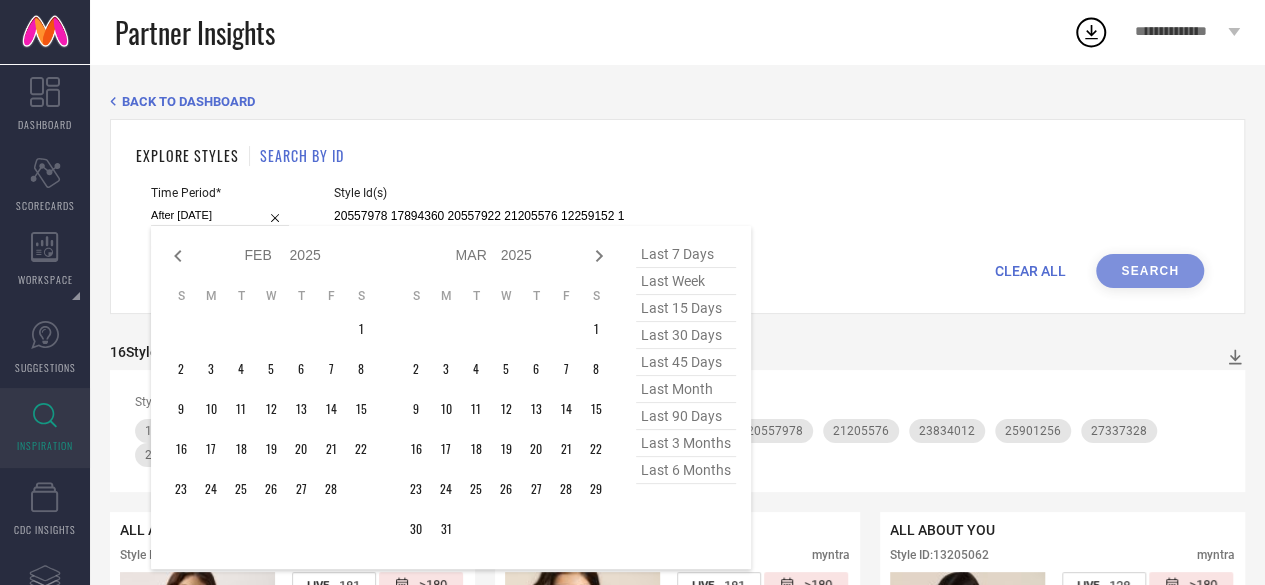 click 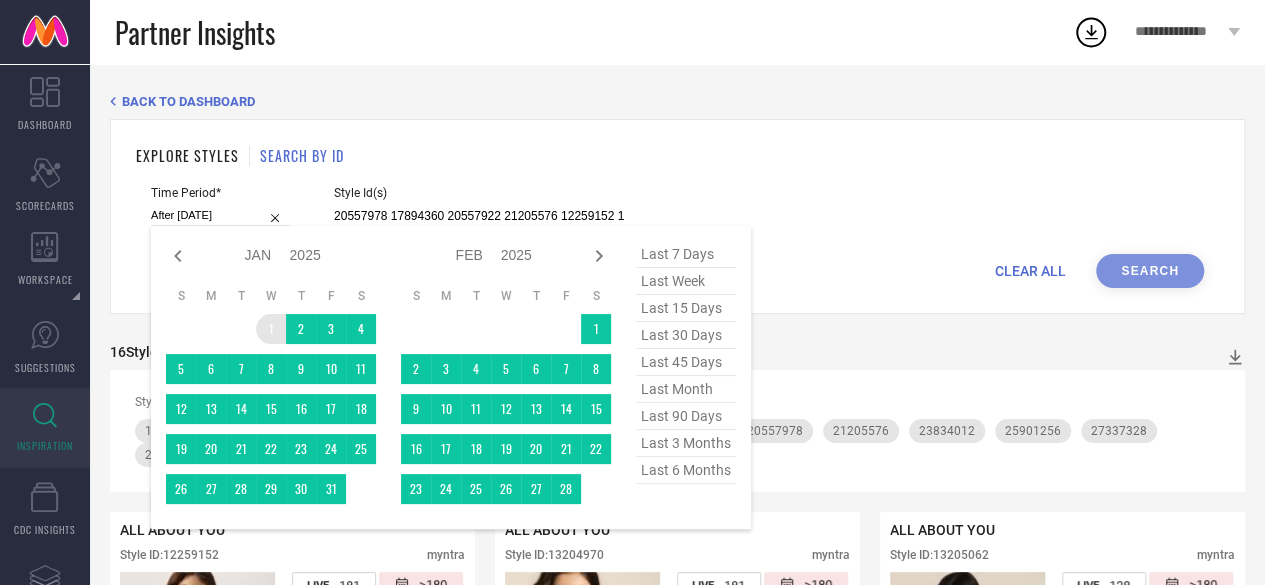 type on "[DATE] to [DATE]" 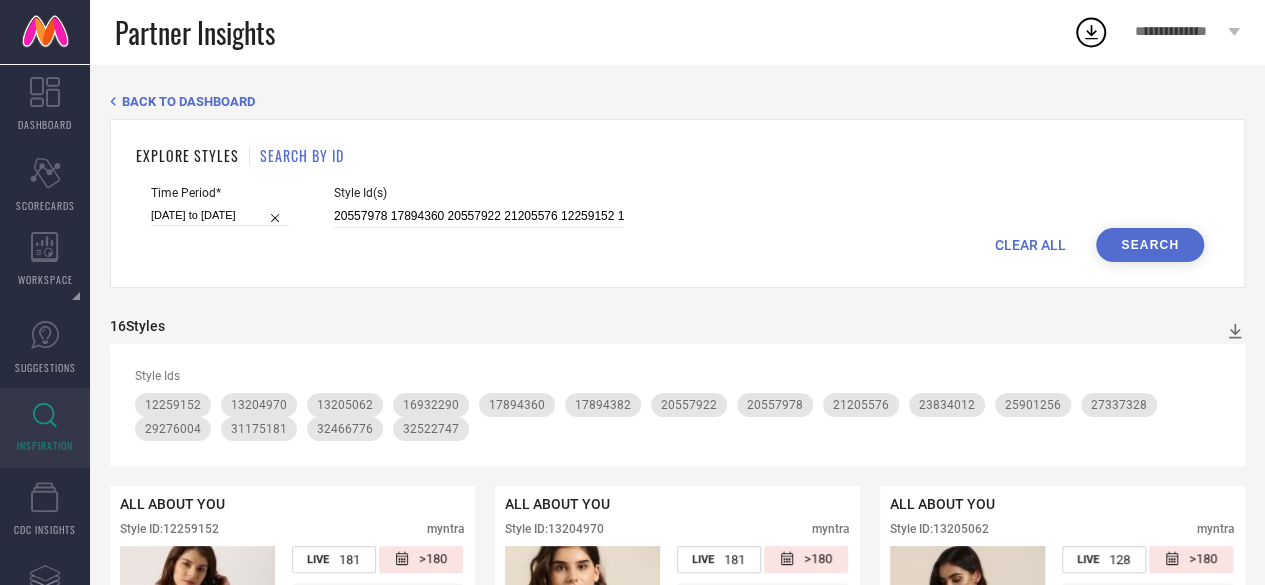 click on "Search" at bounding box center (1150, 245) 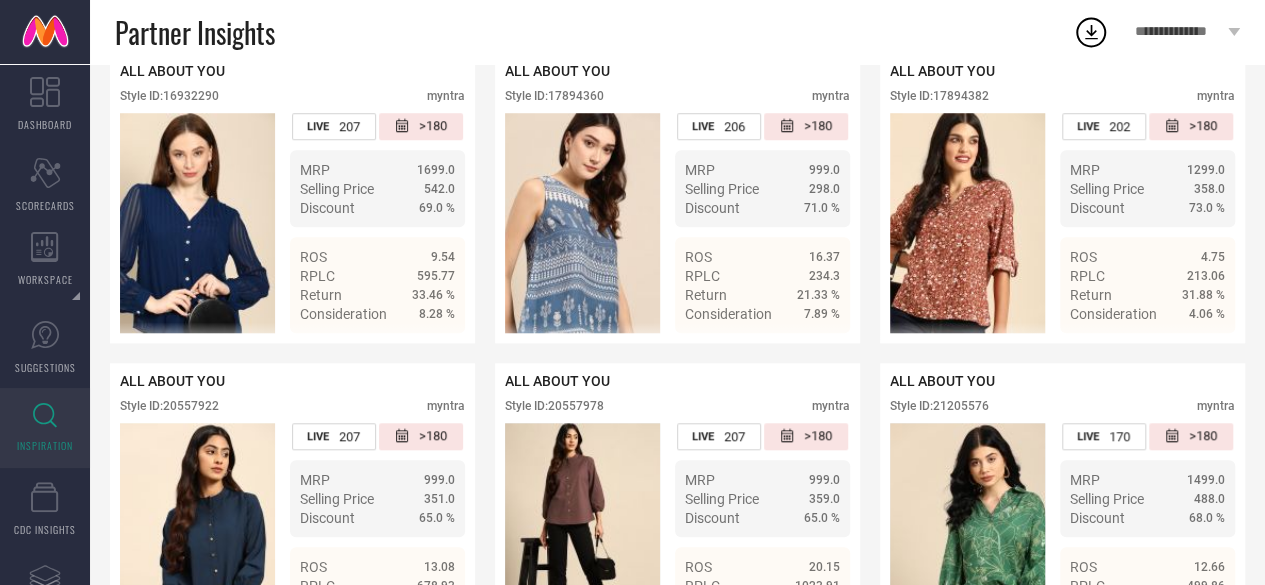 scroll, scrollTop: 744, scrollLeft: 0, axis: vertical 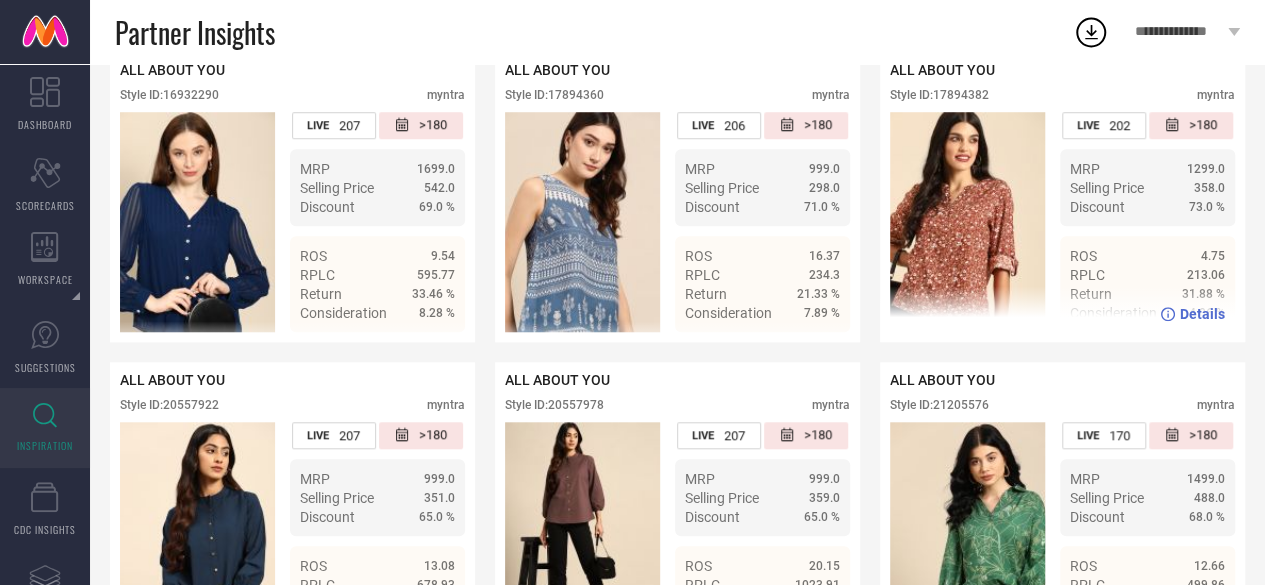 click on "Style ID:  17894382" at bounding box center [939, 95] 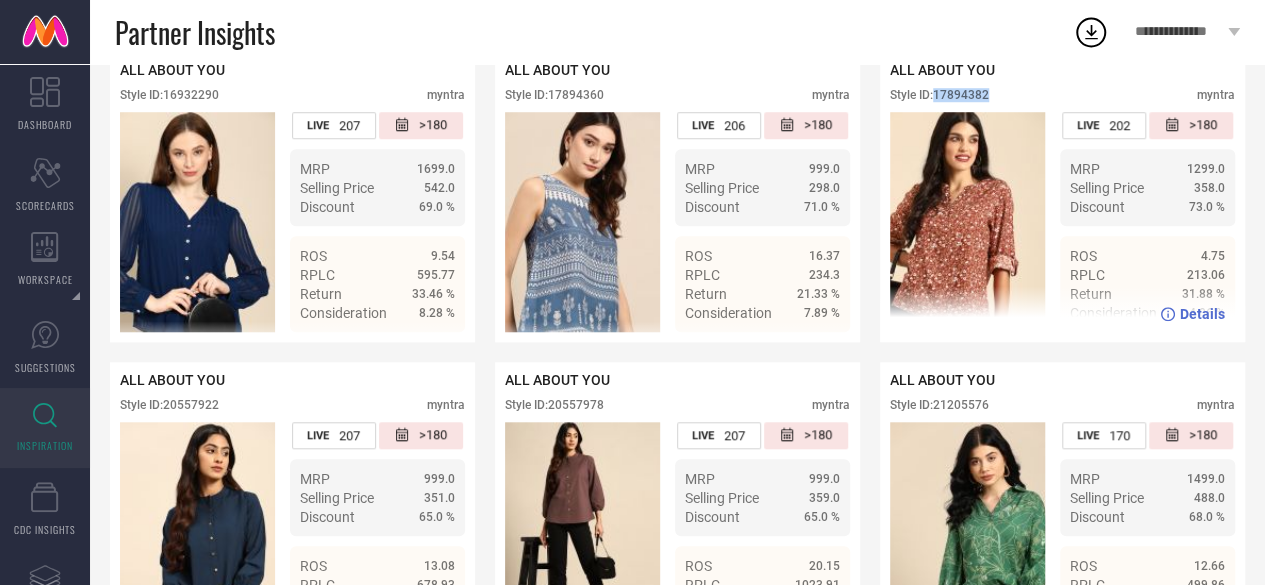 click on "Style ID:  17894382" at bounding box center (939, 95) 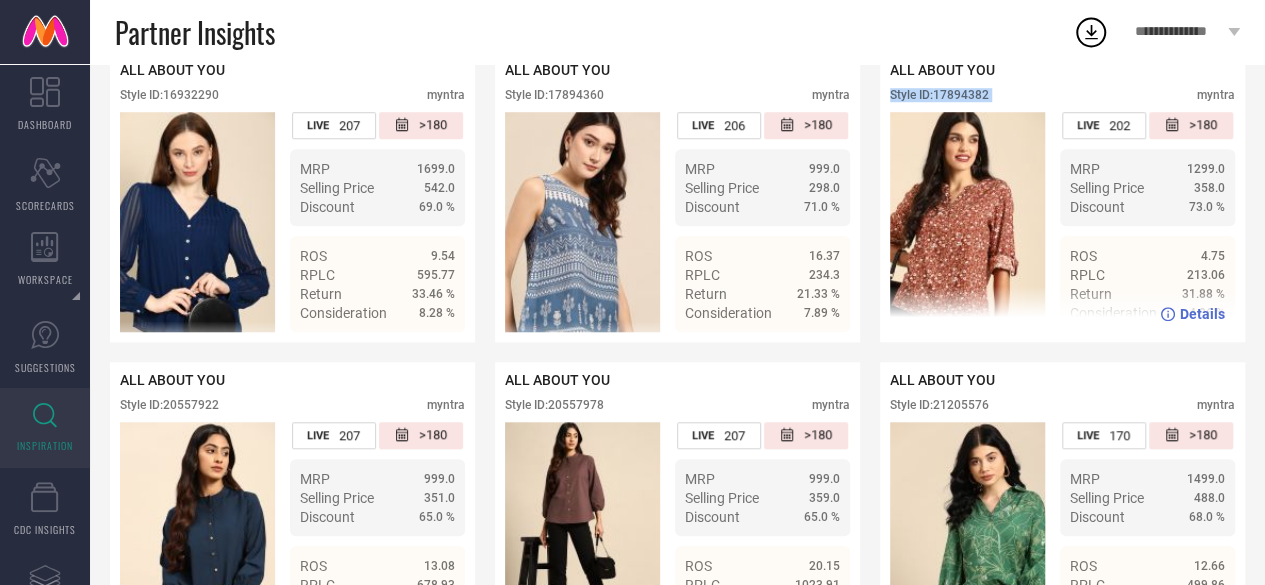 click on "Style ID:  17894382" at bounding box center (939, 95) 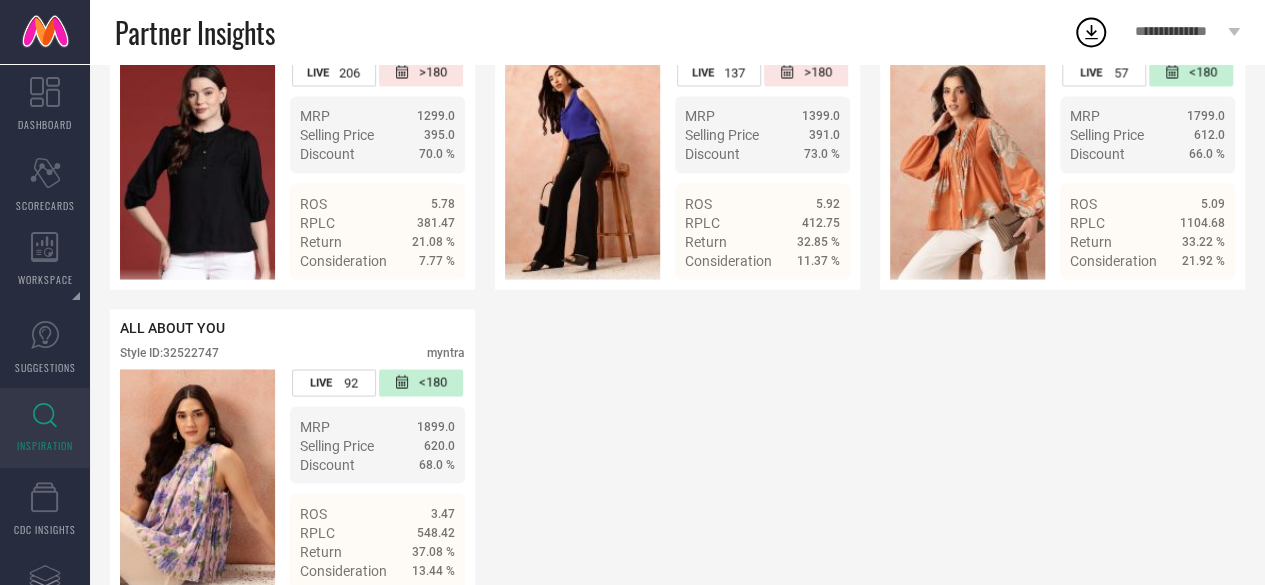 scroll, scrollTop: 1798, scrollLeft: 0, axis: vertical 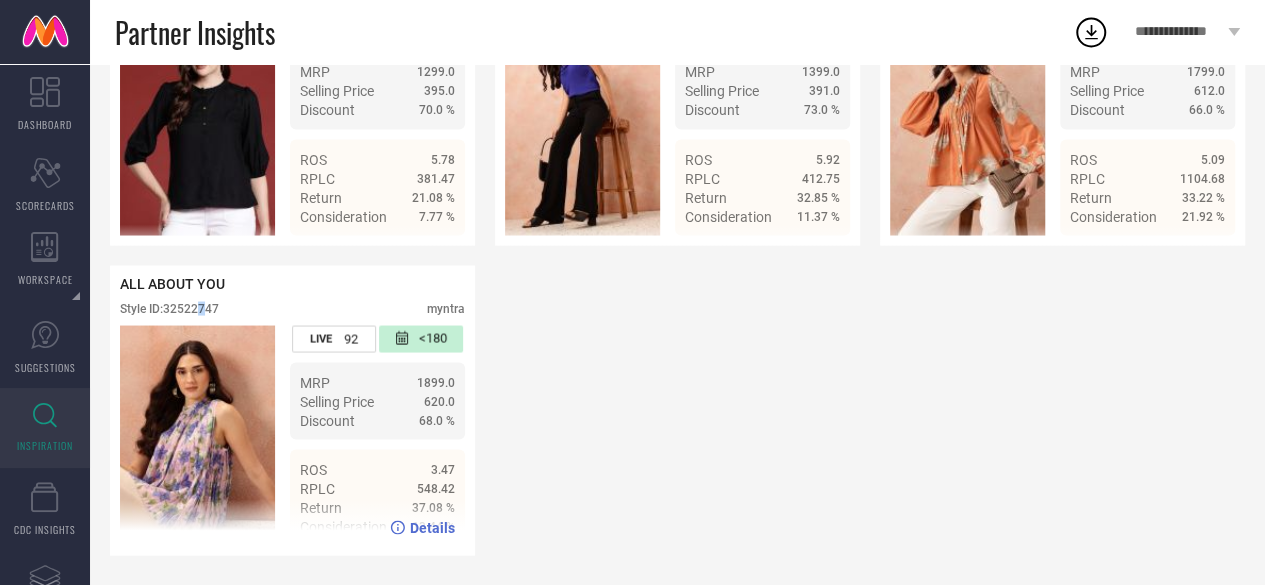 drag, startPoint x: 205, startPoint y: 313, endPoint x: 201, endPoint y: 301, distance: 12.649111 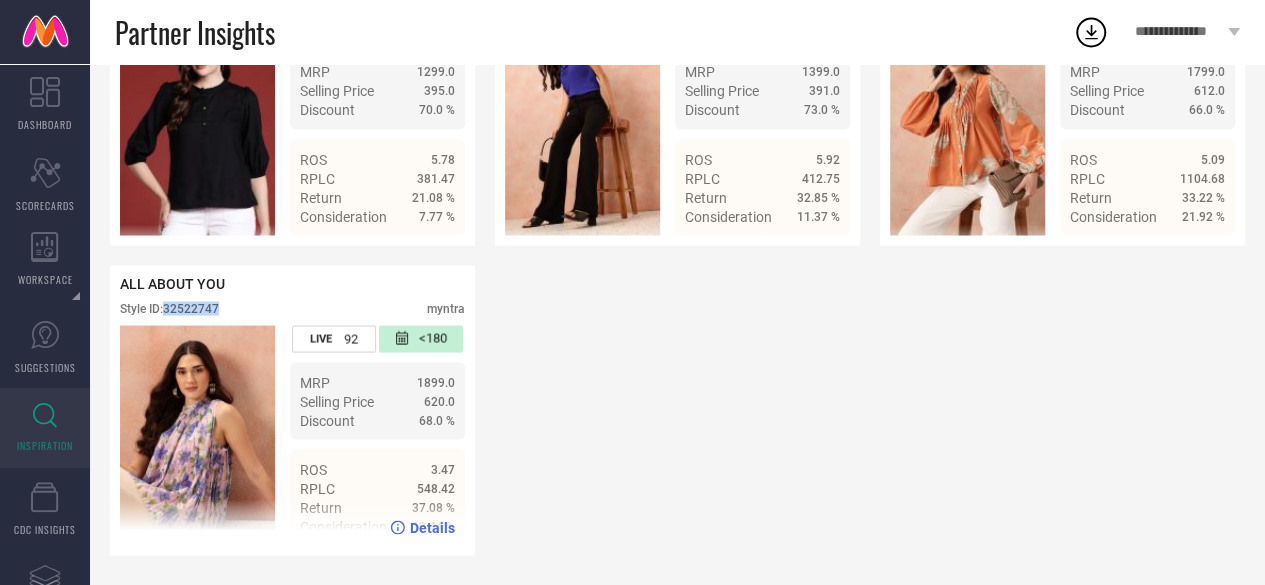 click on "Style ID:  32522747" at bounding box center (169, 308) 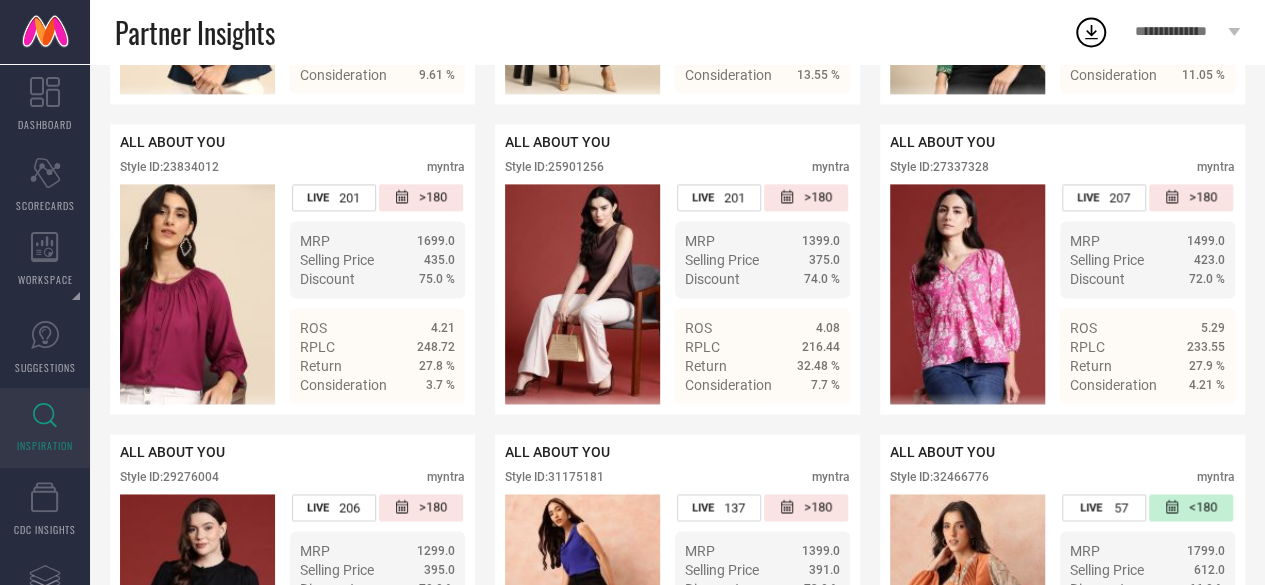 scroll, scrollTop: 1294, scrollLeft: 0, axis: vertical 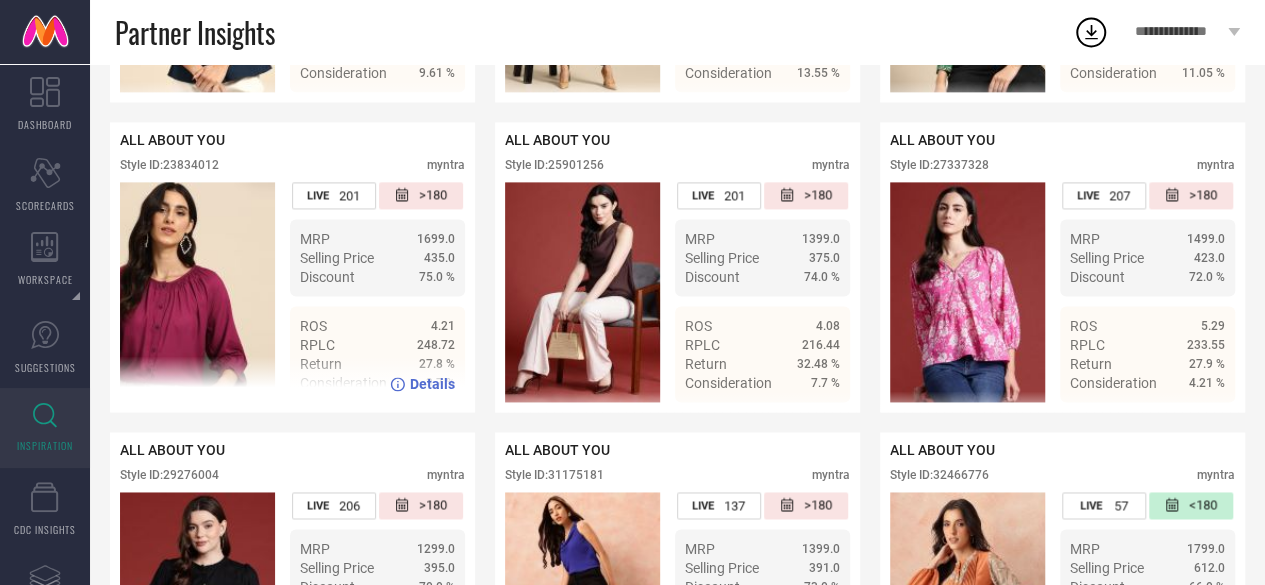 click on "Style ID:  23834012" at bounding box center [169, 165] 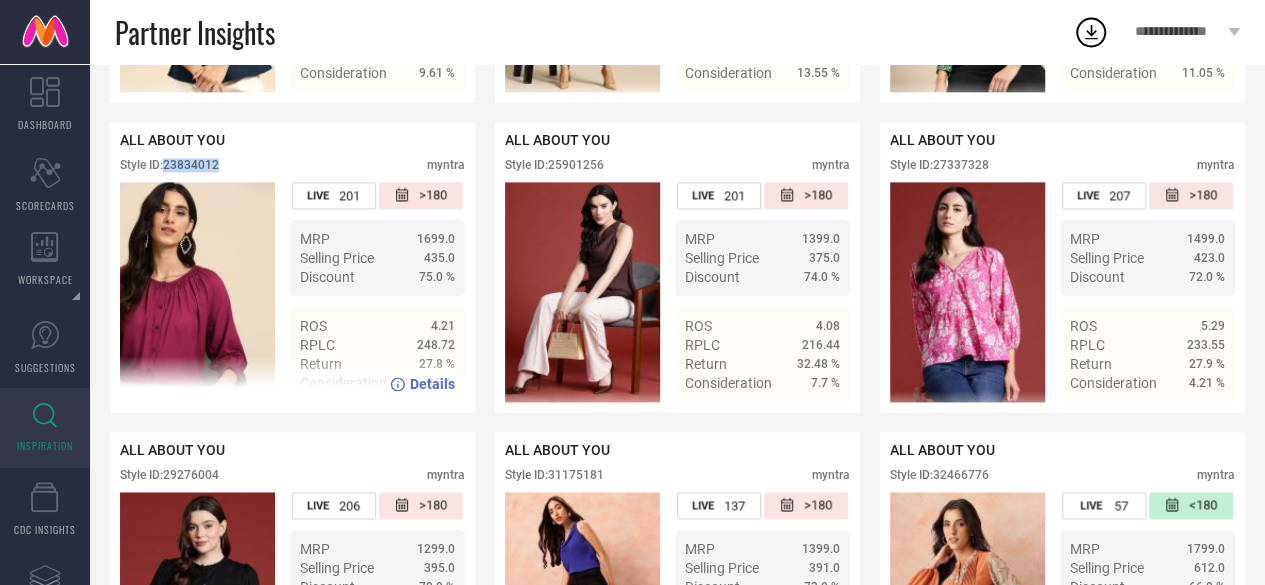click on "Style ID:  23834012" at bounding box center (169, 165) 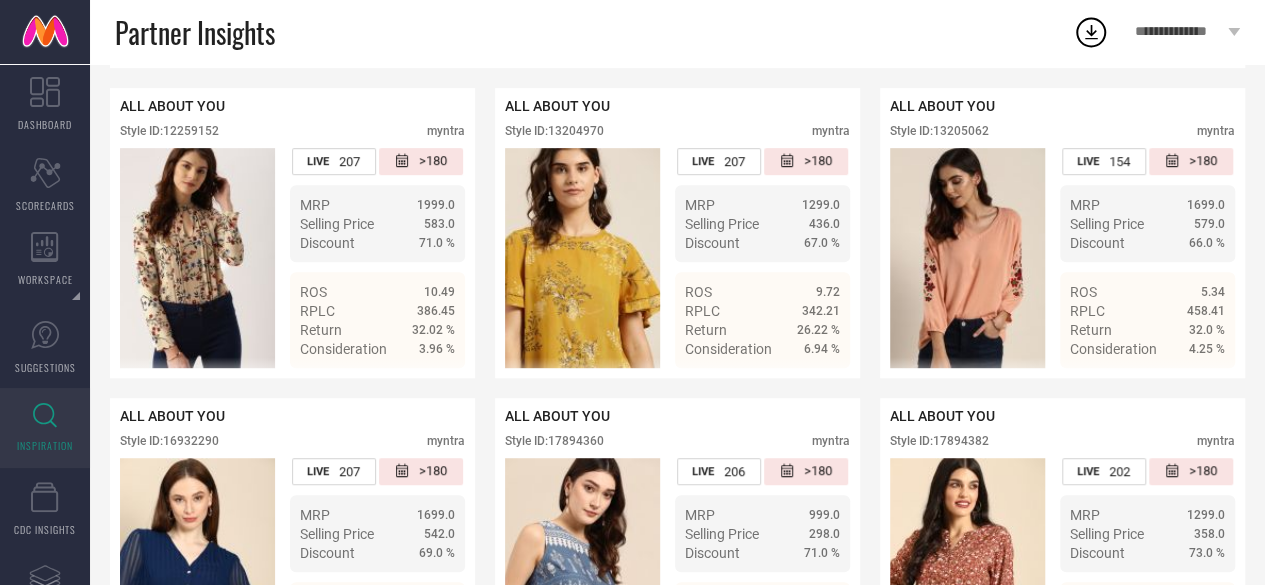 scroll, scrollTop: 400, scrollLeft: 0, axis: vertical 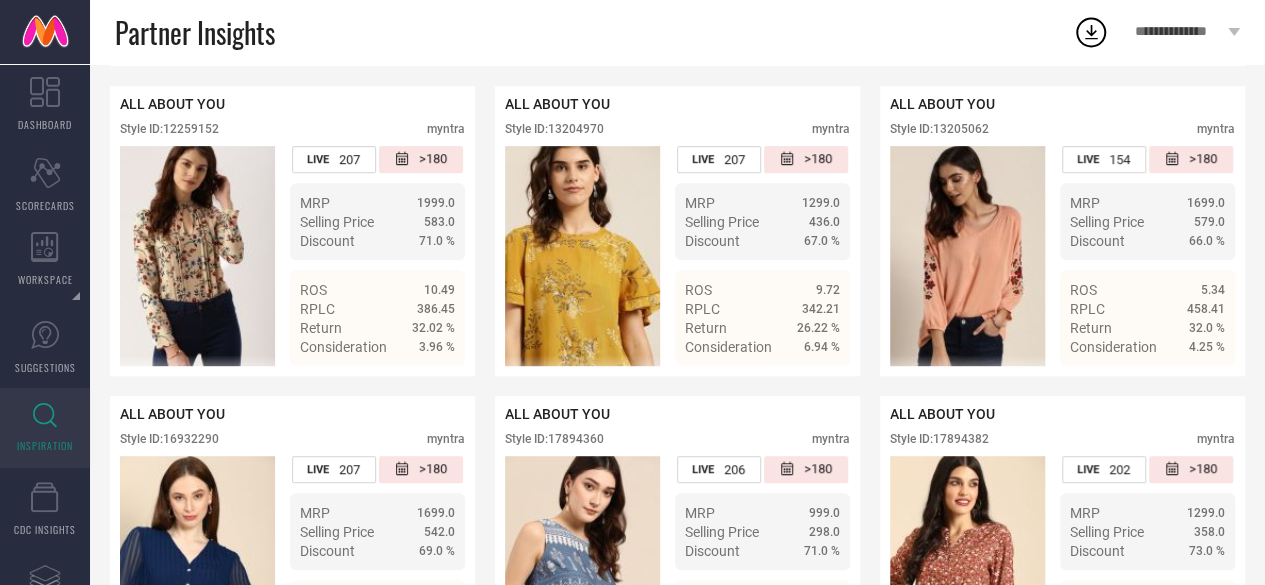 click on "Style ID:  16932290" at bounding box center (169, 439) 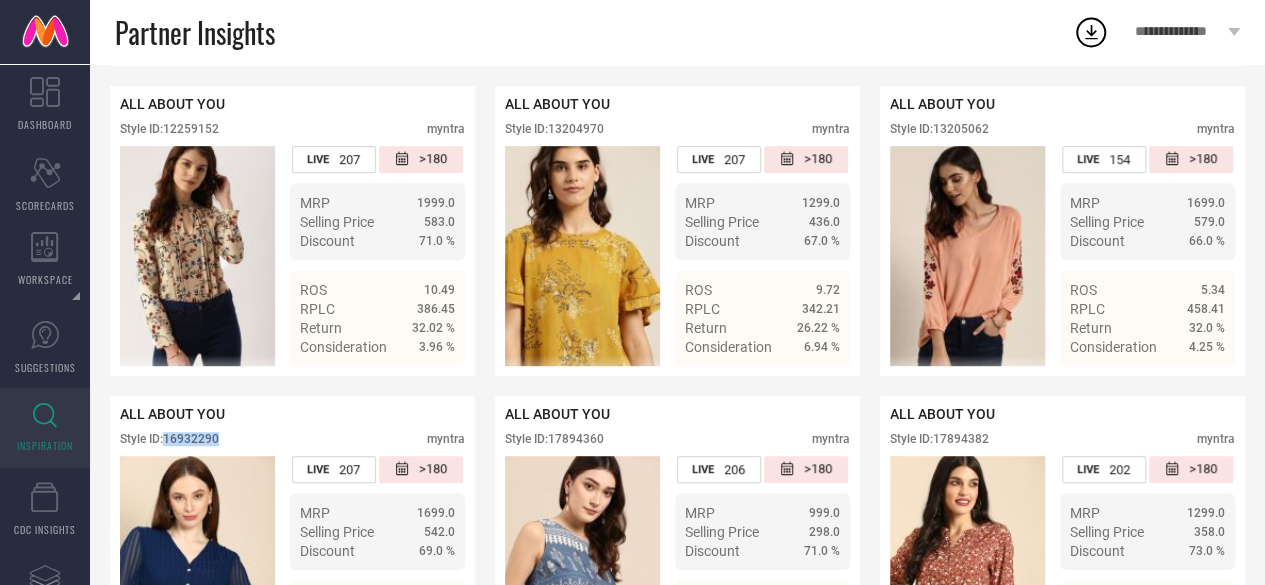 click on "Style ID:  16932290" at bounding box center [169, 439] 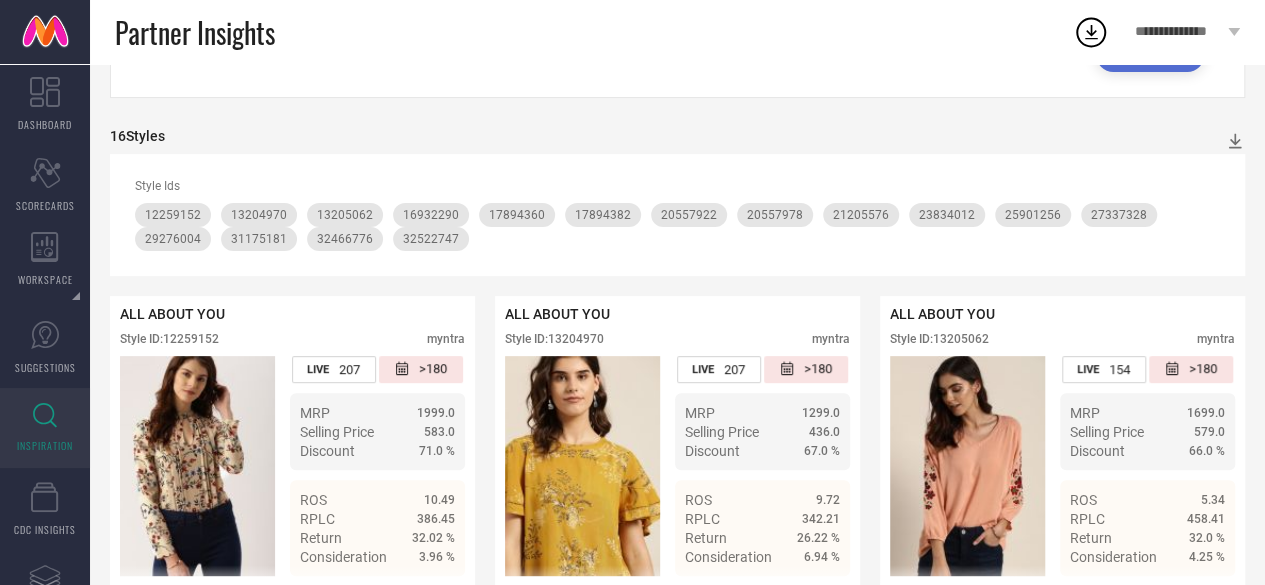 scroll, scrollTop: 0, scrollLeft: 0, axis: both 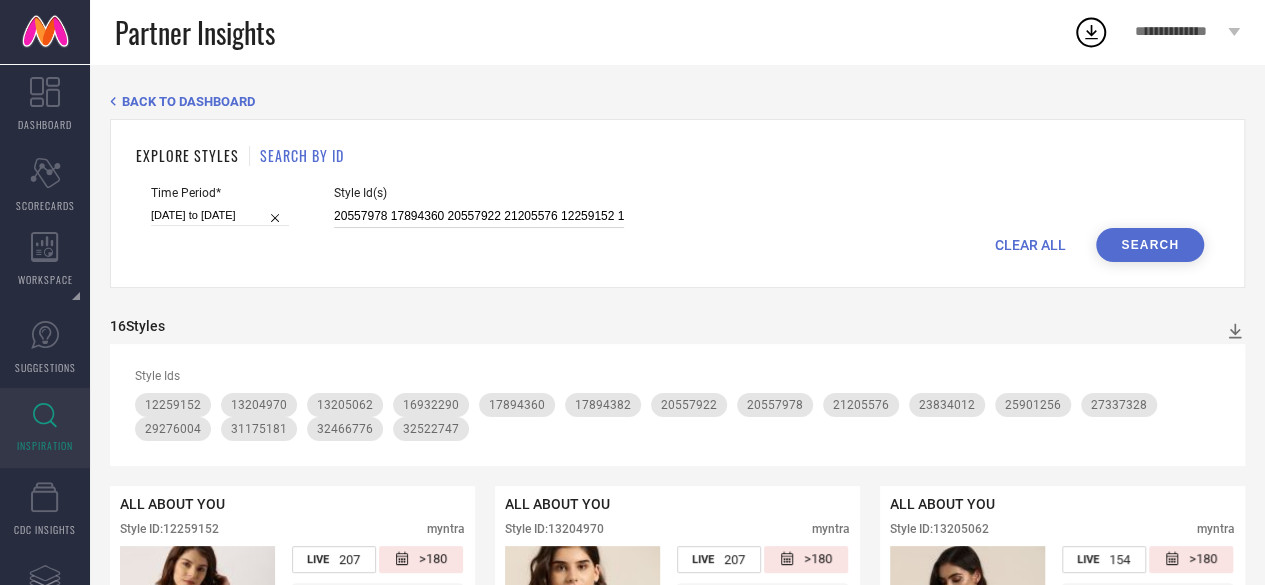 click on "20557978 17894360 20557922 21205576 12259152 16932290 13204970 29276004 27337328 17894382 23834012 13205062 25901256 31175181 32522747 32466776" at bounding box center [479, 216] 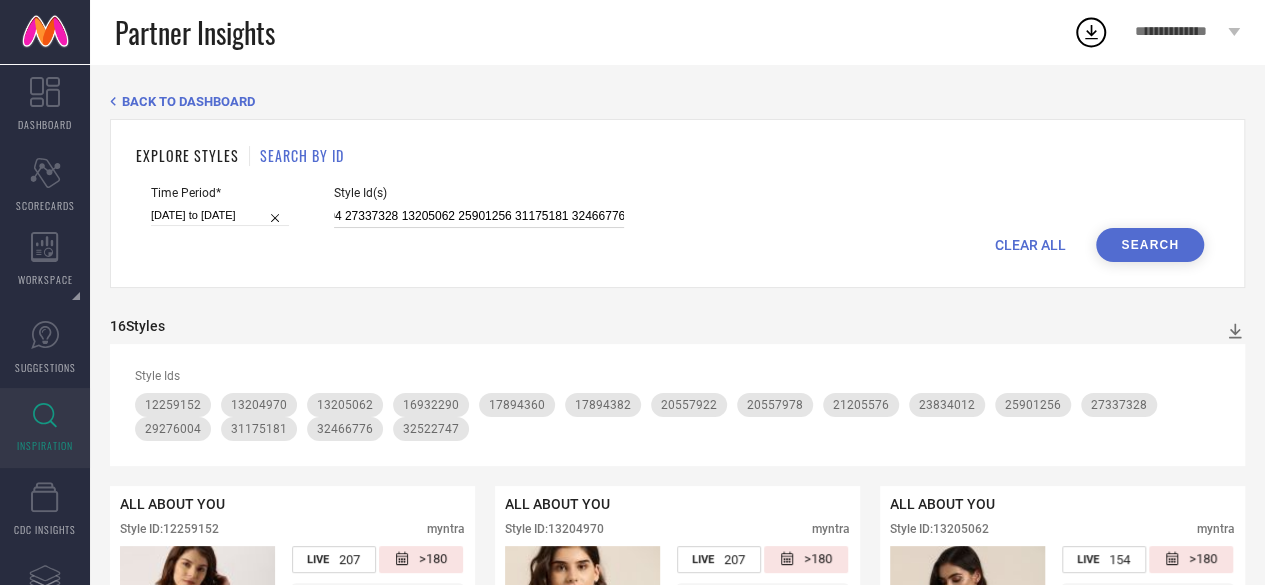 type on "20557978 17894360 20557922 21205576 12259152 16932290 13204970 29276004 27337328 13205062 25901256 31175181 32466776" 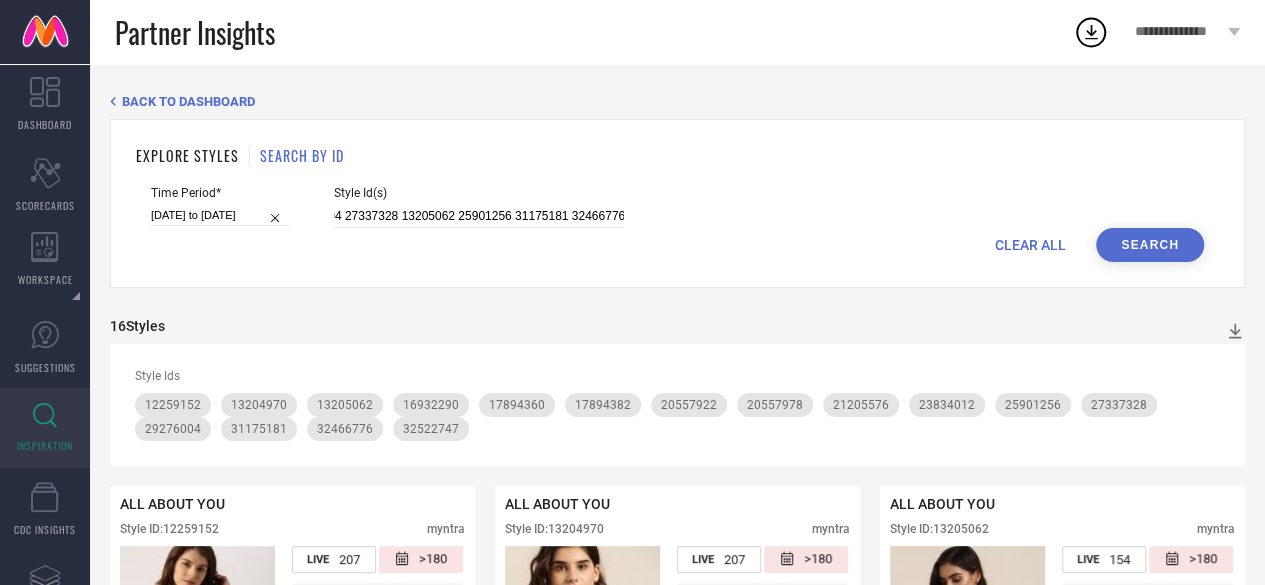 scroll, scrollTop: 0, scrollLeft: 0, axis: both 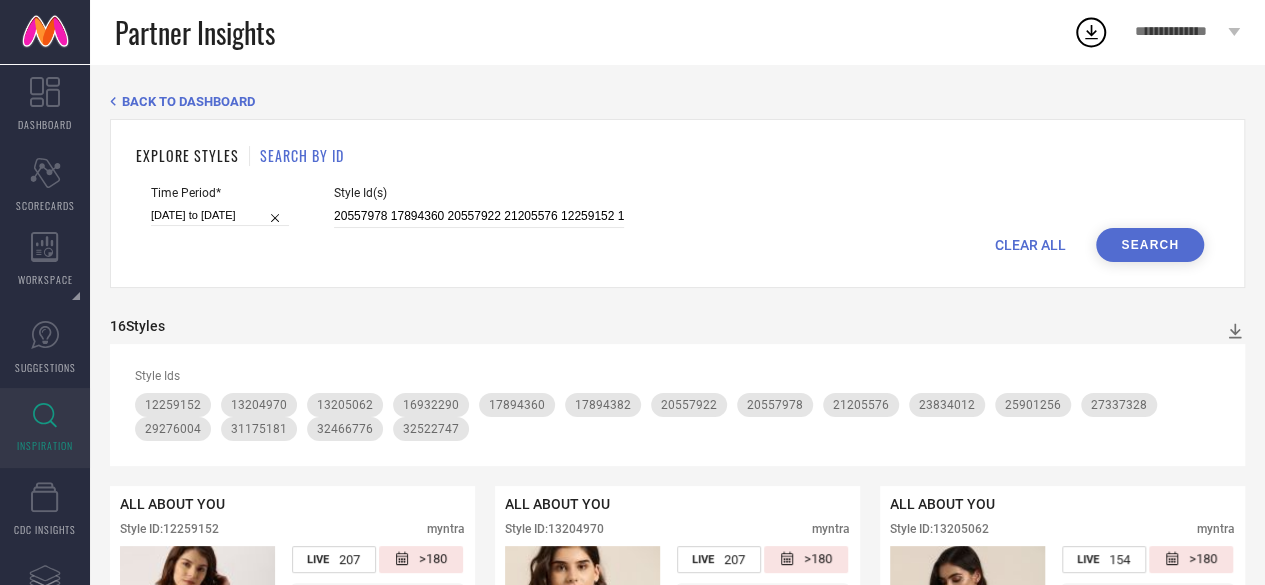 click on "Search" at bounding box center [1150, 245] 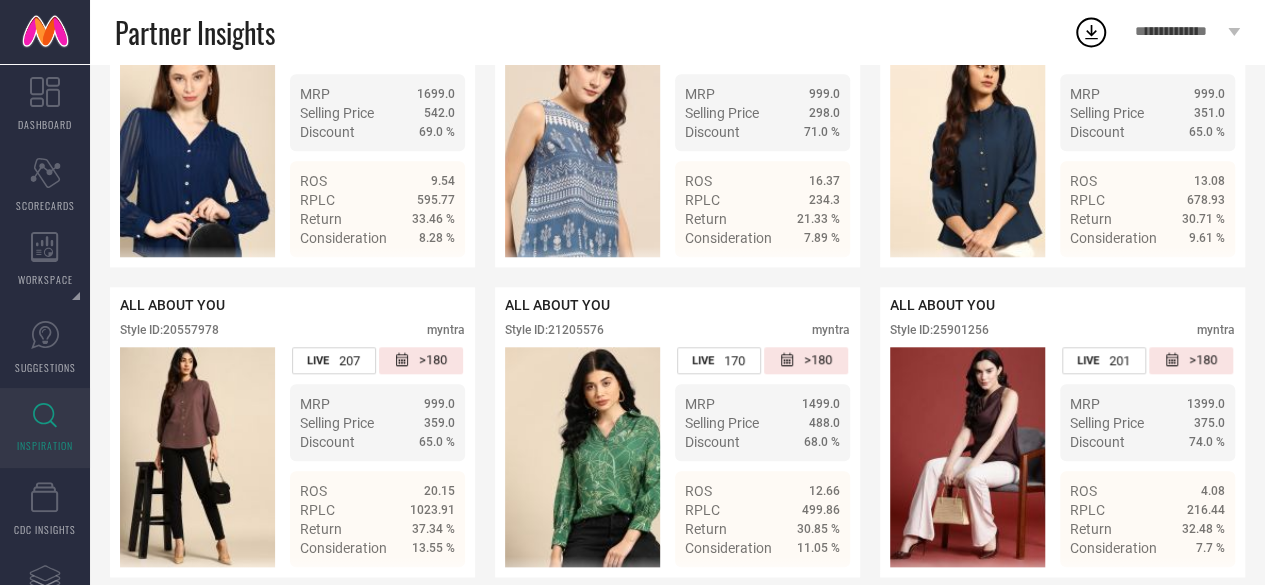 scroll, scrollTop: 902, scrollLeft: 0, axis: vertical 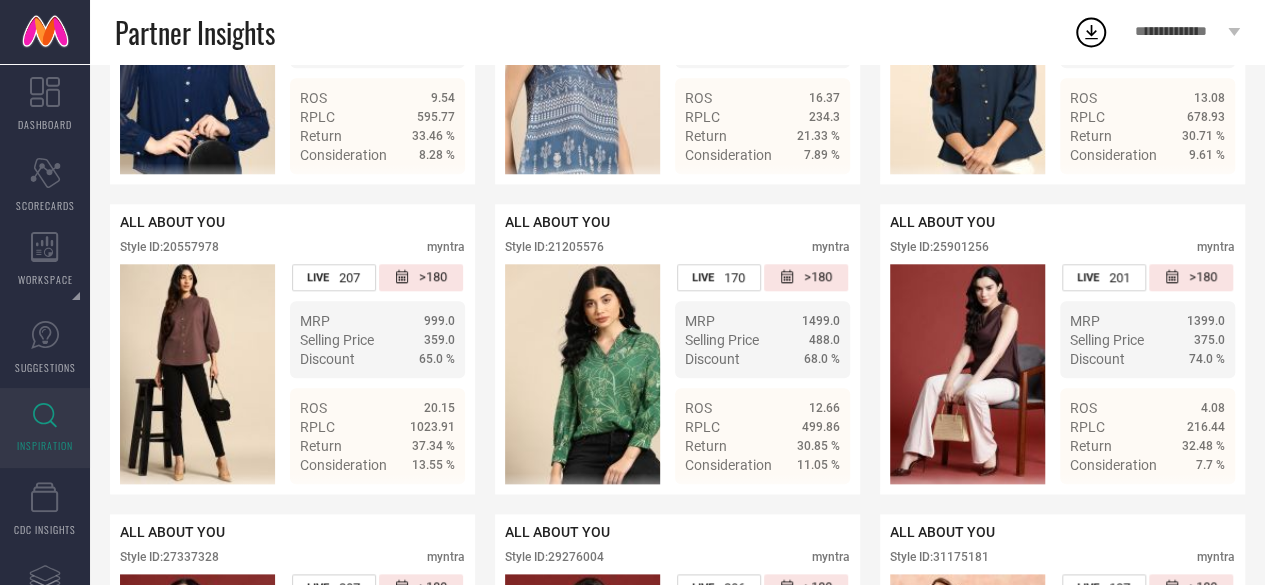 type 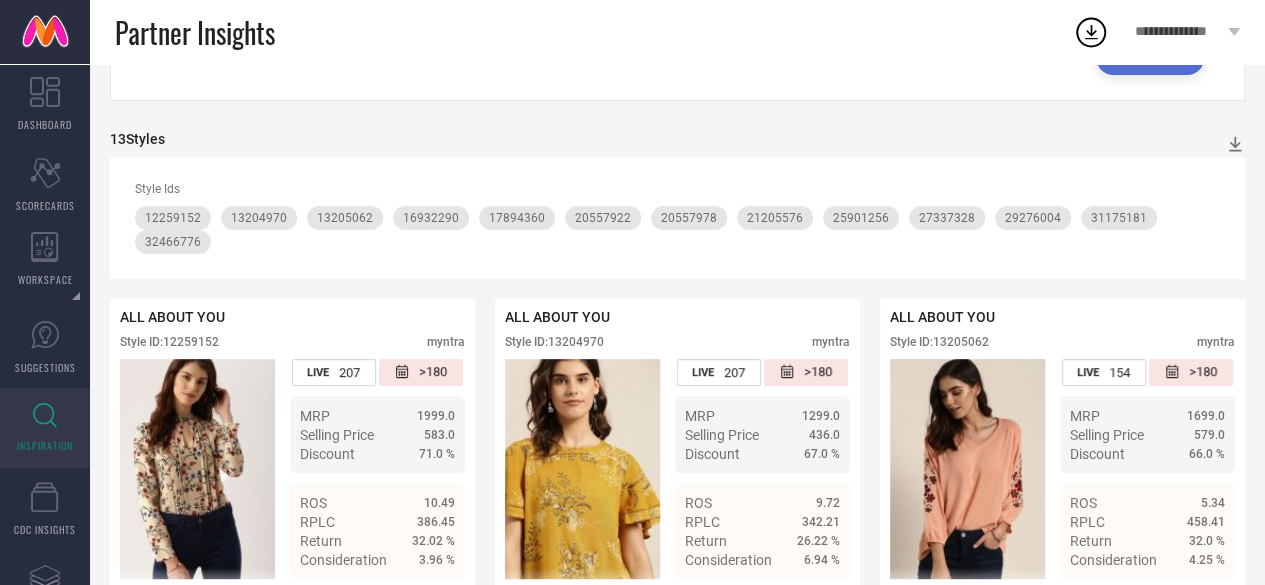 scroll, scrollTop: 0, scrollLeft: 0, axis: both 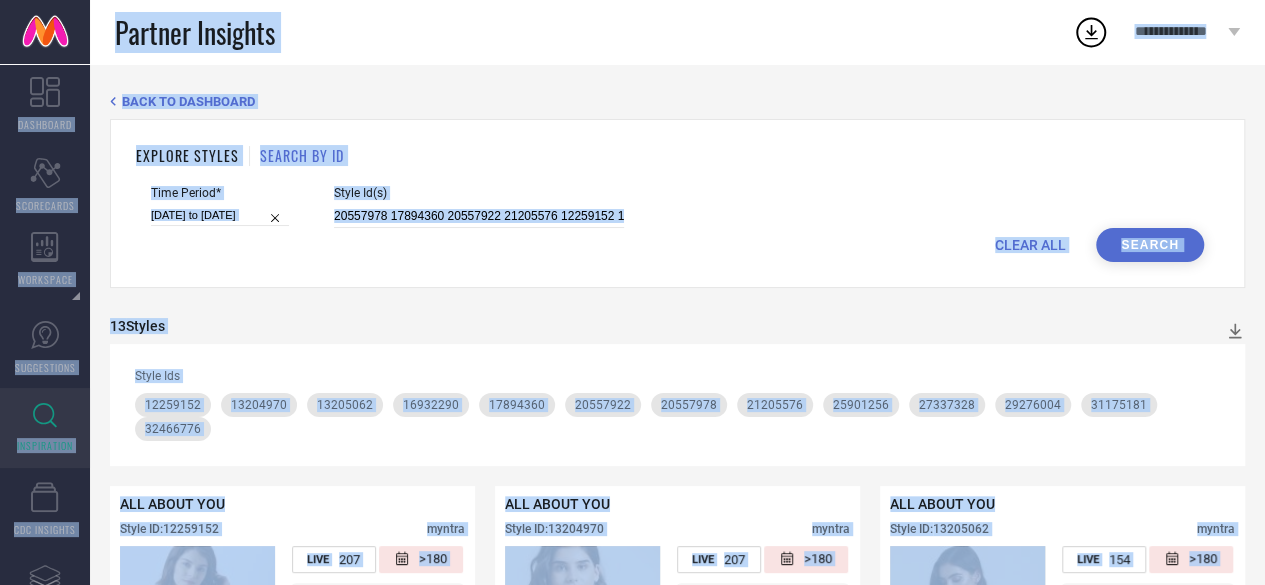 click on "20557978 17894360 20557922 21205576 12259152 16932290 13204970 29276004 27337328 13205062 25901256 31175181 32466776" at bounding box center [479, 216] 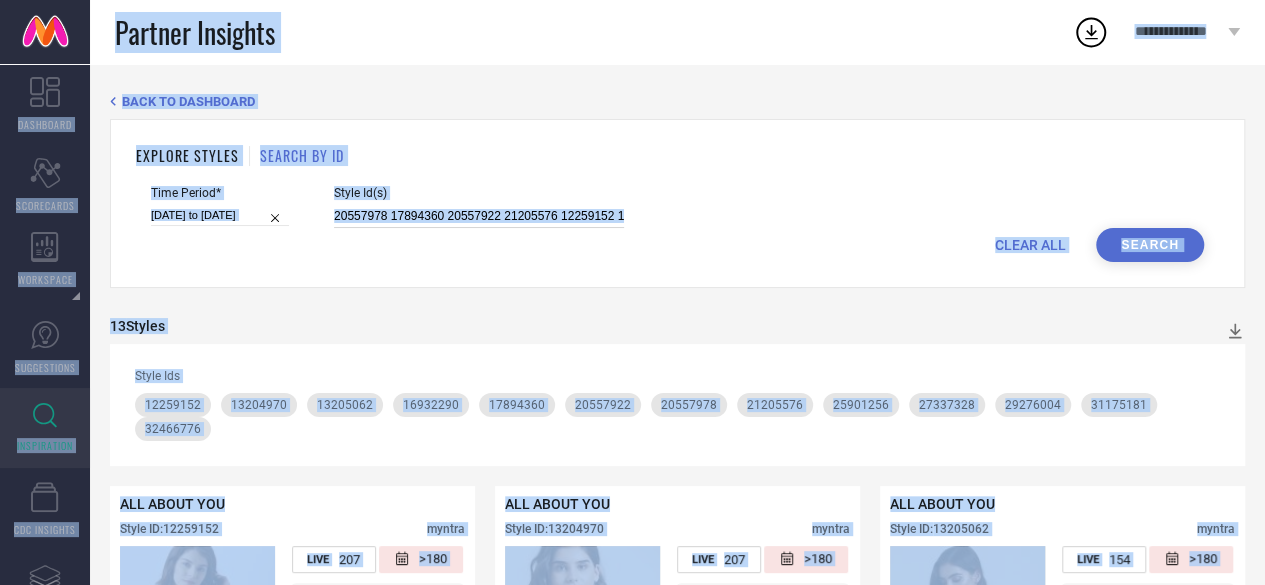 click on "20557978 17894360 20557922 21205576 12259152 16932290 13204970 29276004 27337328 13205062 25901256 31175181 32466776" at bounding box center (479, 216) 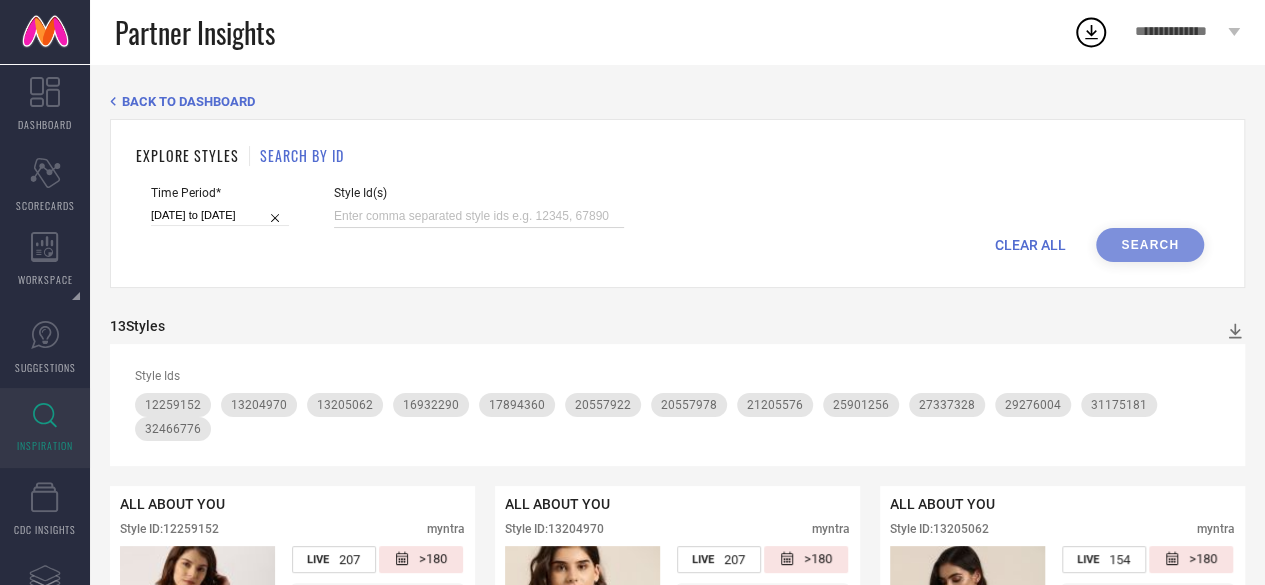 paste on "20557978 17894360 20557922 21205576 12259152 16932290 13204970 29276004 27337328 13205062 25901256 31175181 32466776" 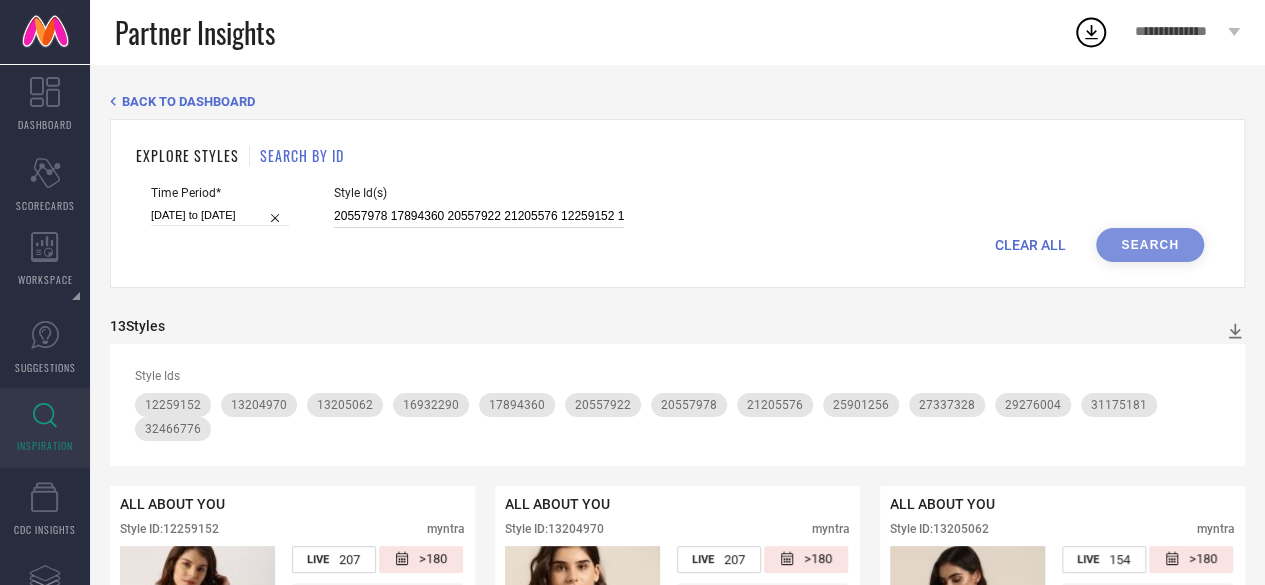 scroll, scrollTop: 0, scrollLeft: 443, axis: horizontal 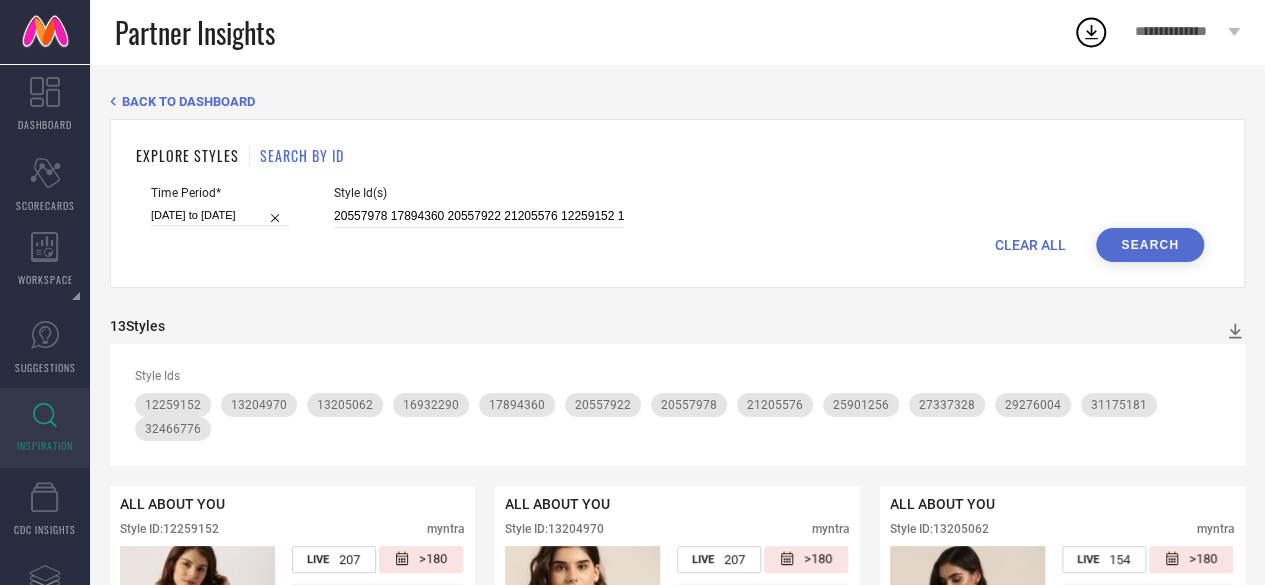 click on "Search" at bounding box center [1150, 245] 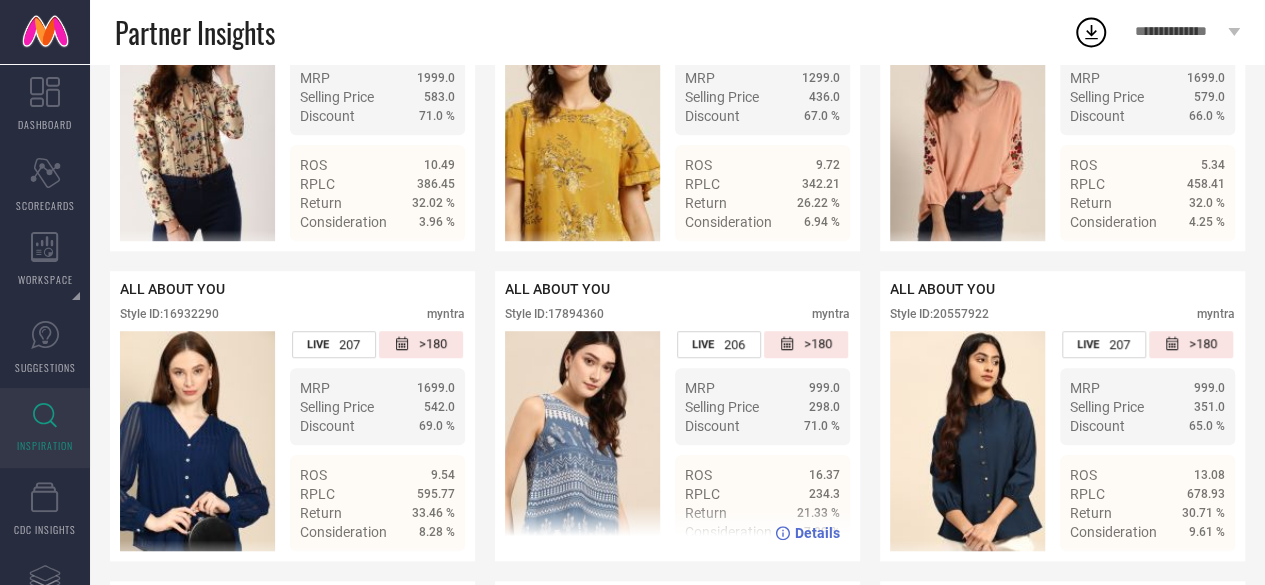 scroll, scrollTop: 432, scrollLeft: 0, axis: vertical 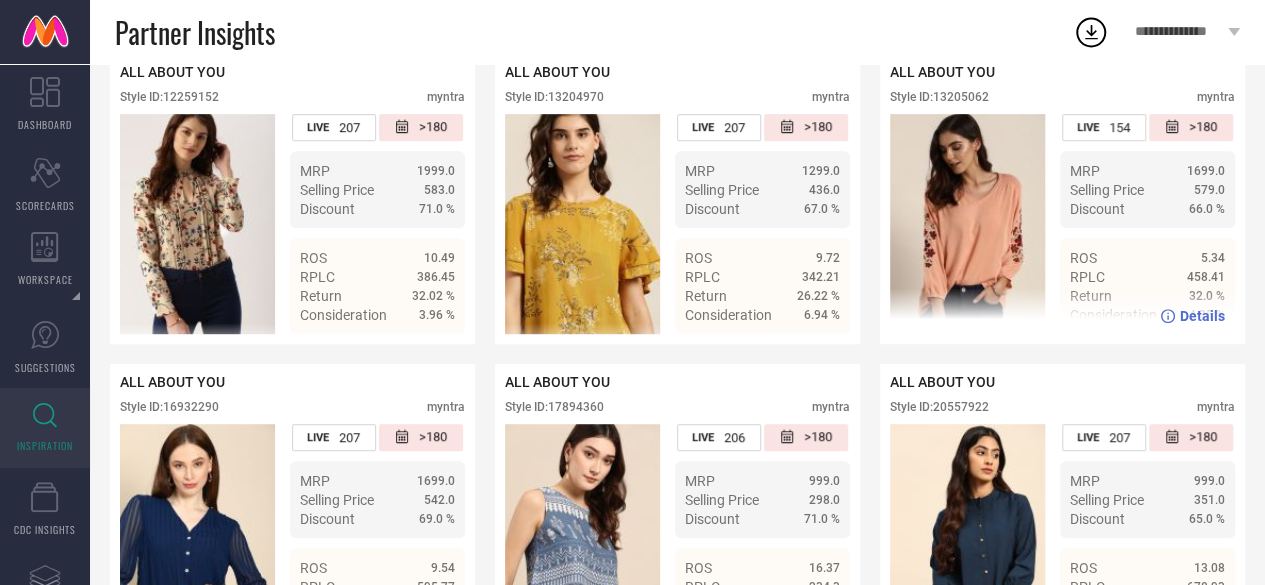 click on "Style ID:  13205062" at bounding box center (939, 97) 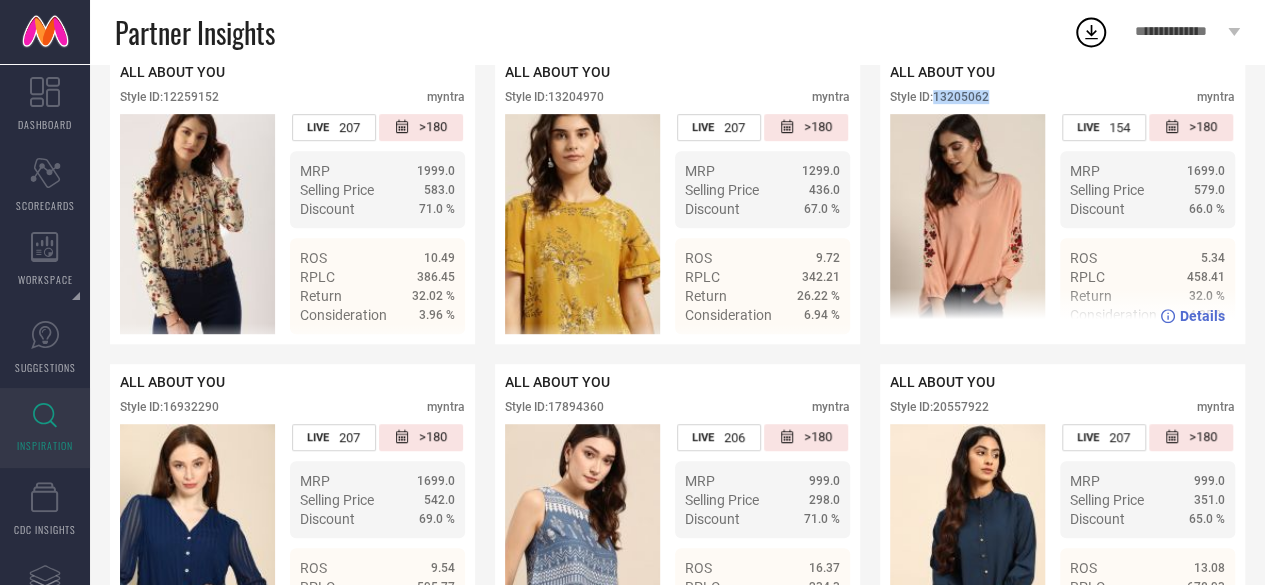click on "Style ID:  13205062" at bounding box center (939, 97) 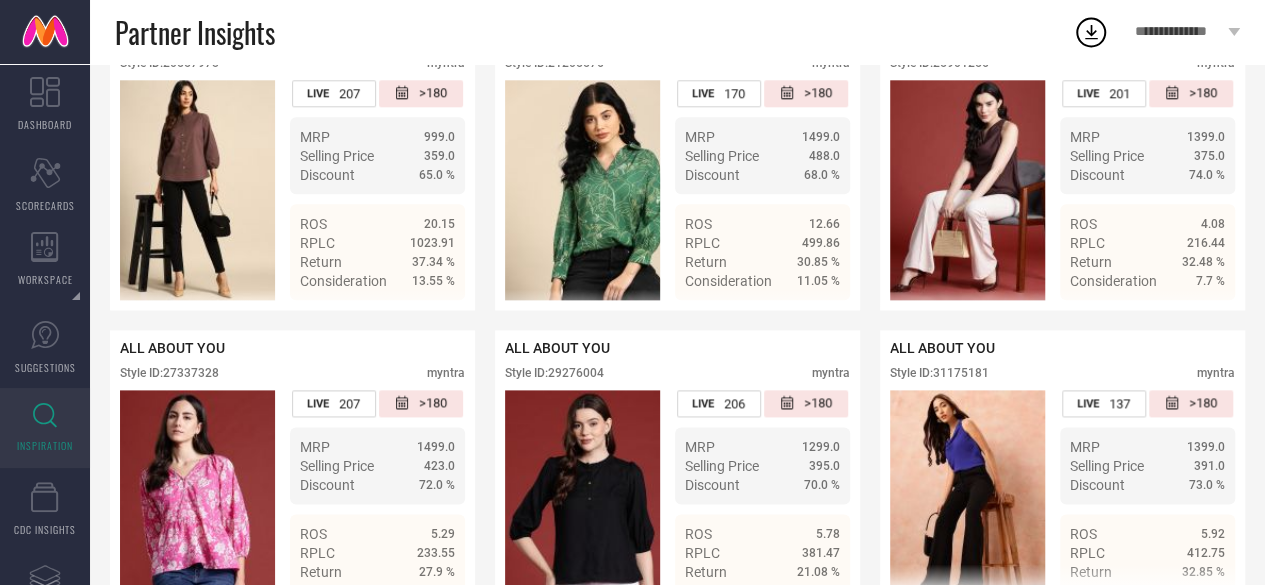 scroll, scrollTop: 1089, scrollLeft: 0, axis: vertical 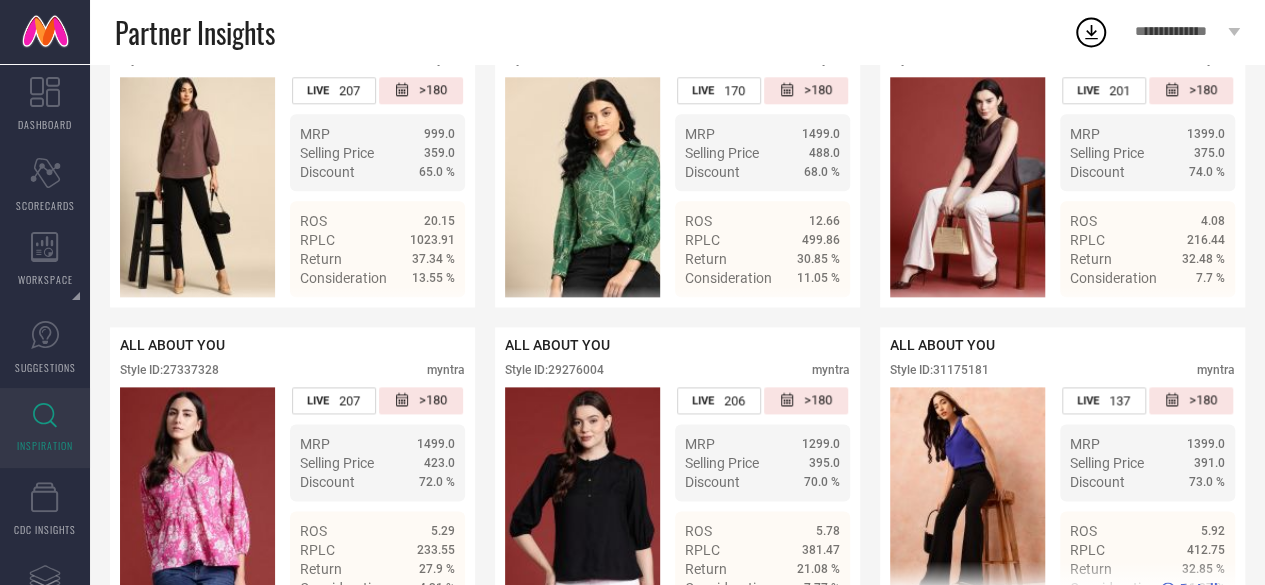 click on "Style ID:  31175181" at bounding box center (939, 370) 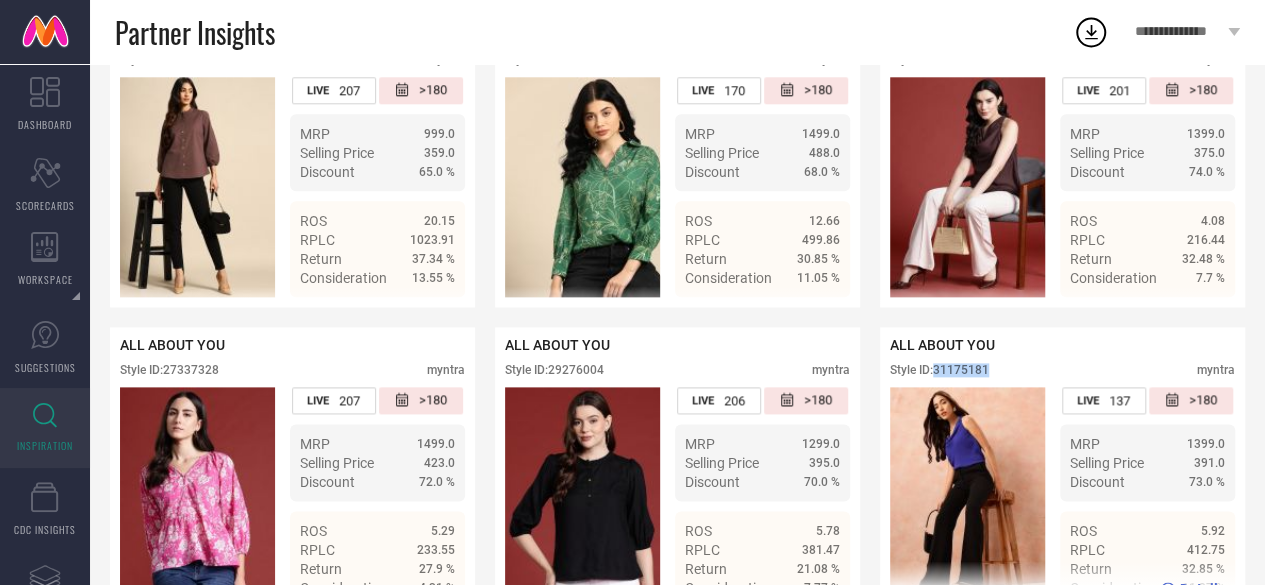 click on "Style ID:  31175181" at bounding box center [939, 370] 